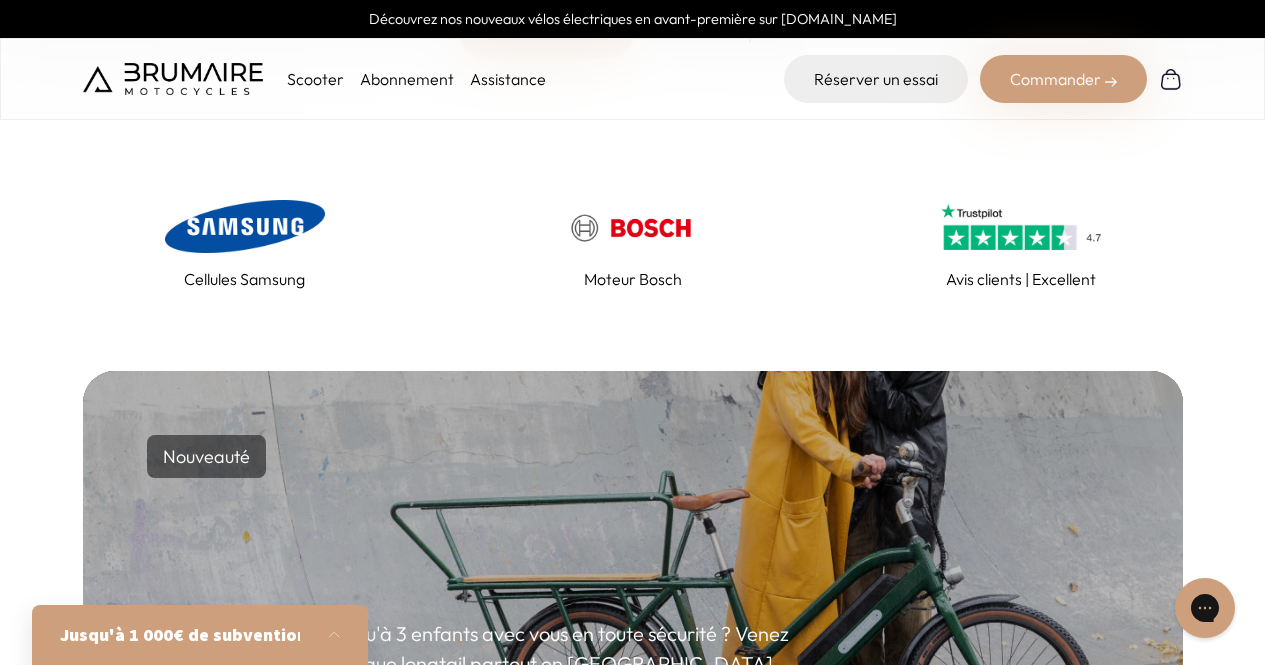 scroll, scrollTop: 851, scrollLeft: 0, axis: vertical 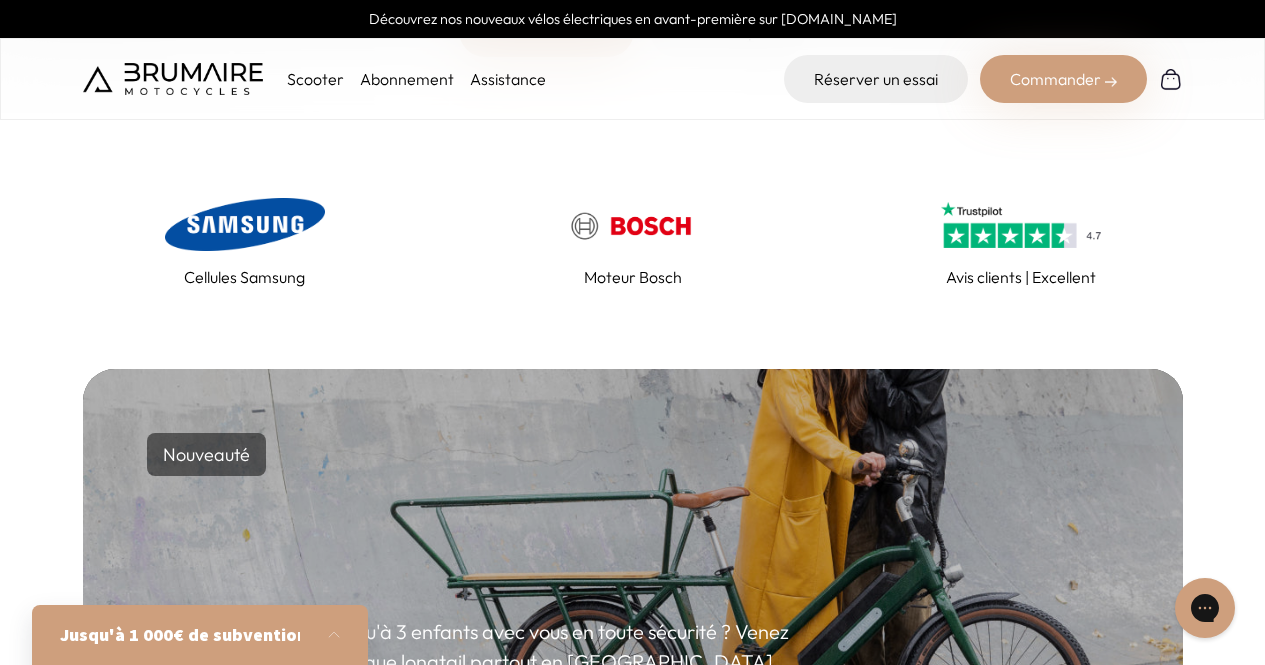 click on "Jusqu'à 1 000€ de subvention" at bounding box center (180, 635) 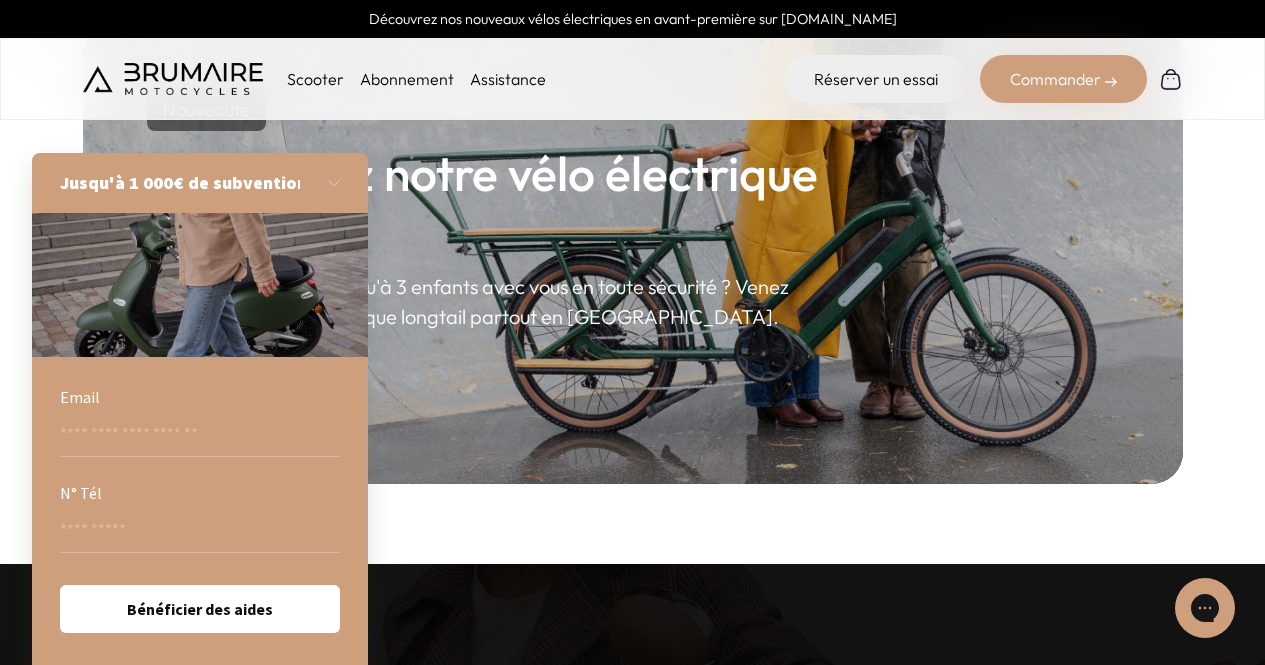 scroll, scrollTop: 1197, scrollLeft: 0, axis: vertical 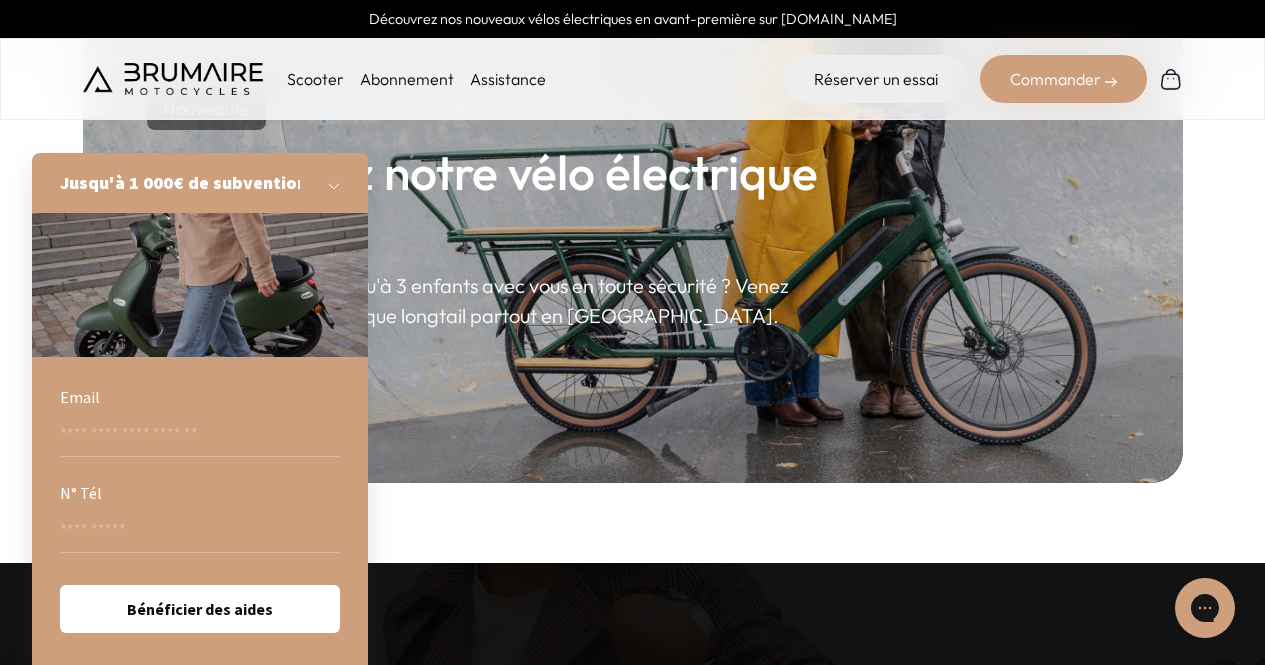 click at bounding box center (340, 183) 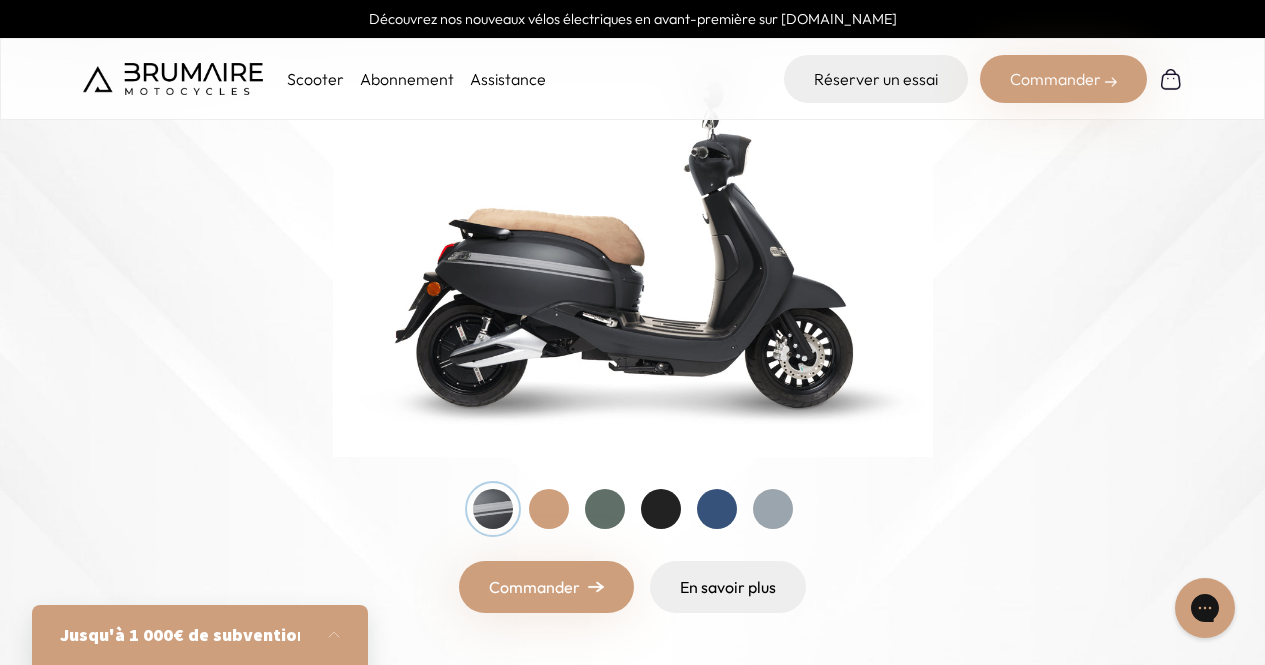 scroll, scrollTop: 0, scrollLeft: 0, axis: both 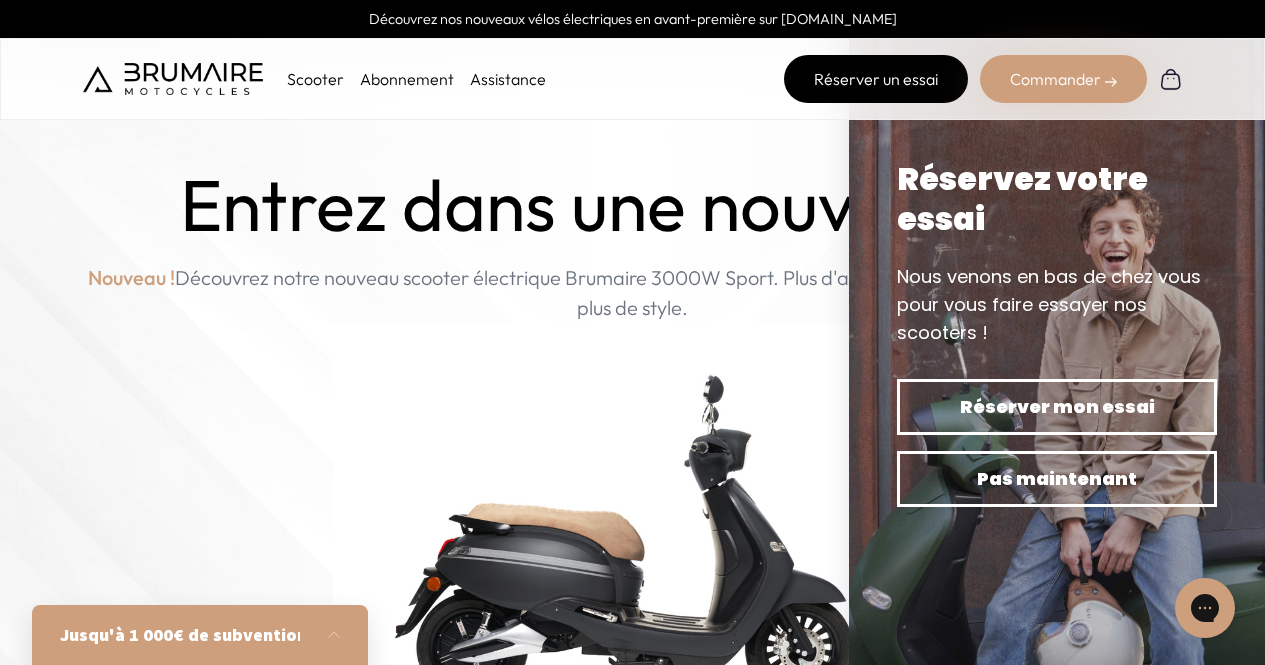 click on "Réserver un essai" at bounding box center (876, 79) 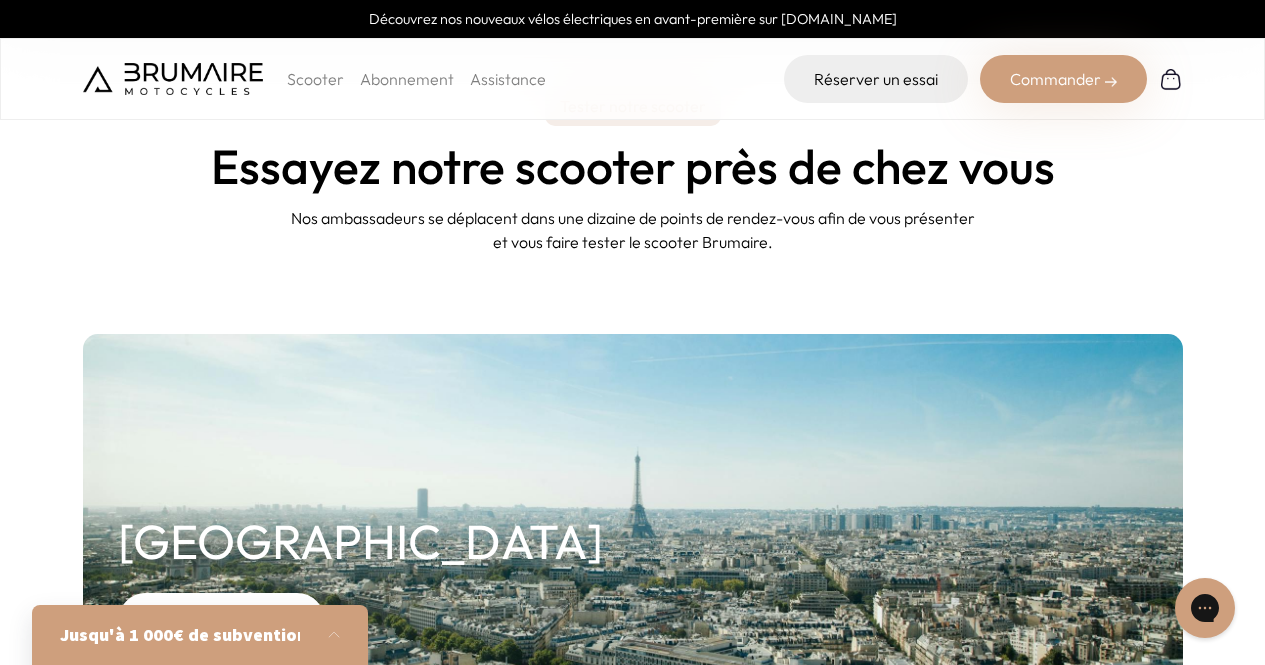 scroll, scrollTop: 0, scrollLeft: 0, axis: both 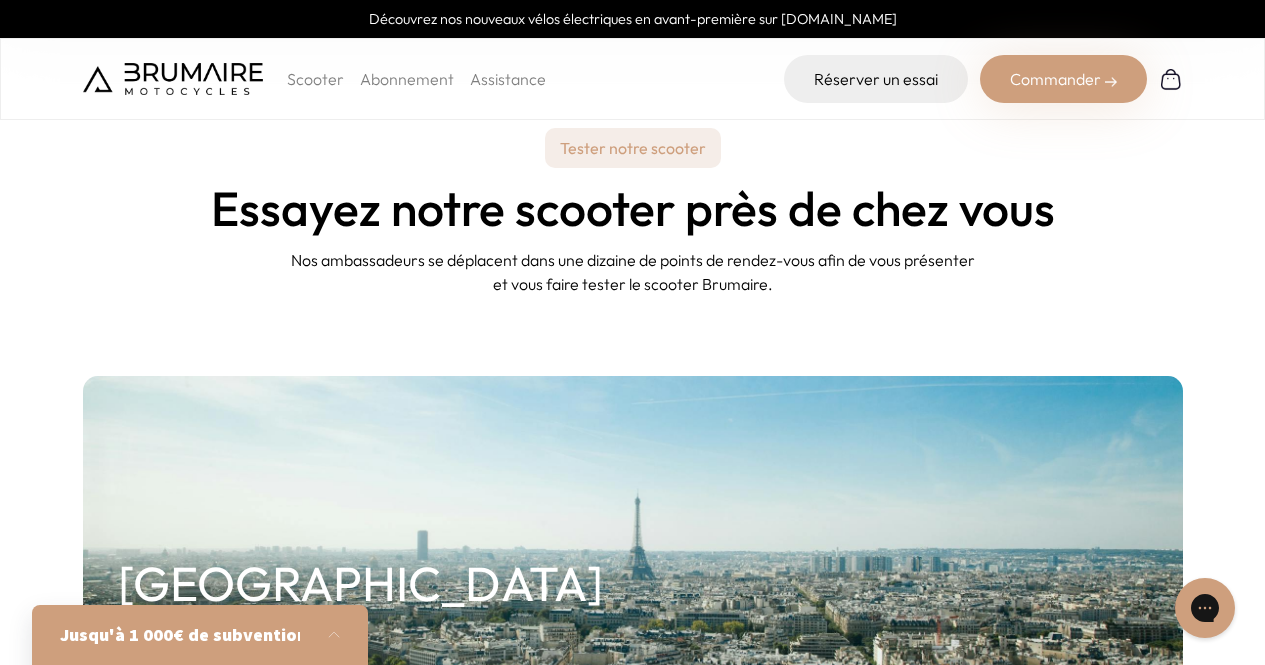 click on "Scooter
Abonnement
Assistance
Réserver un essai
Commander" at bounding box center [632, 79] 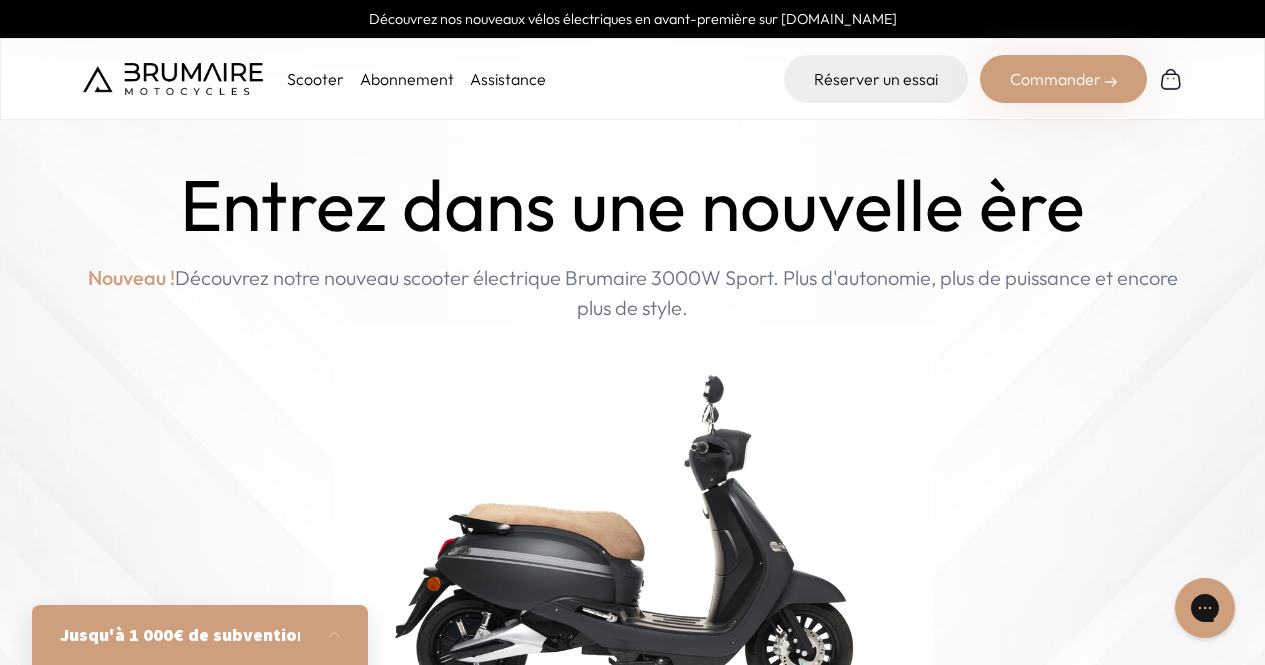 scroll, scrollTop: 0, scrollLeft: 0, axis: both 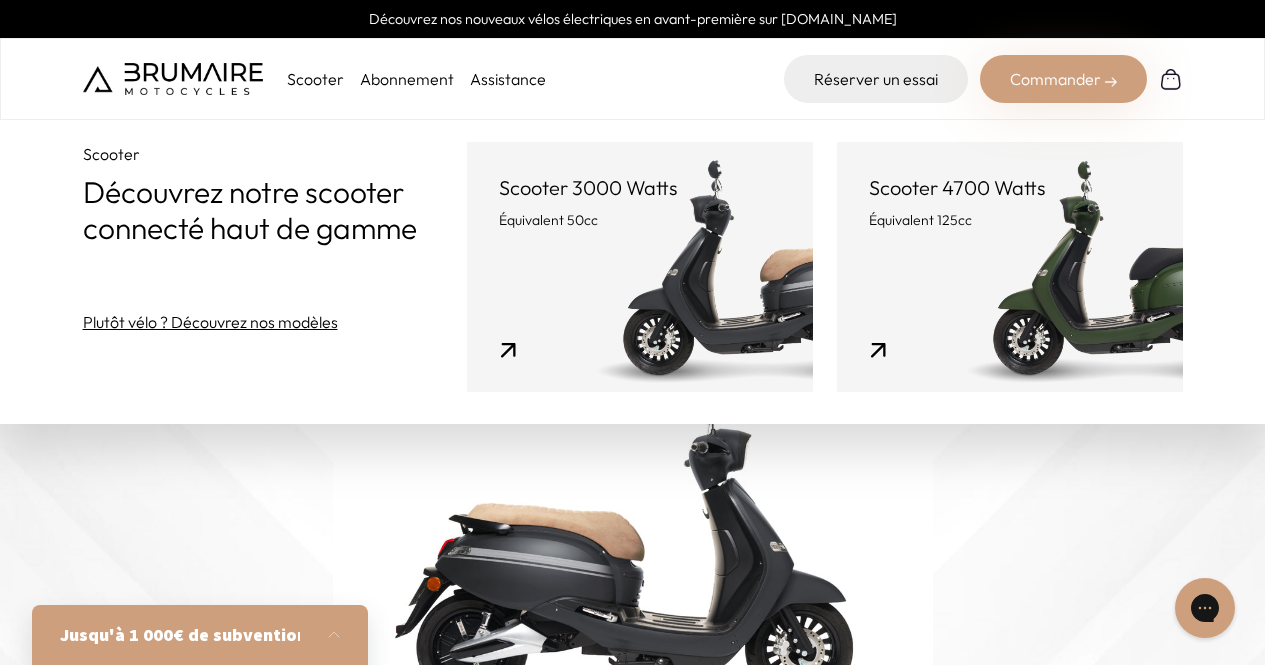 click on "Abonnement" at bounding box center [407, 79] 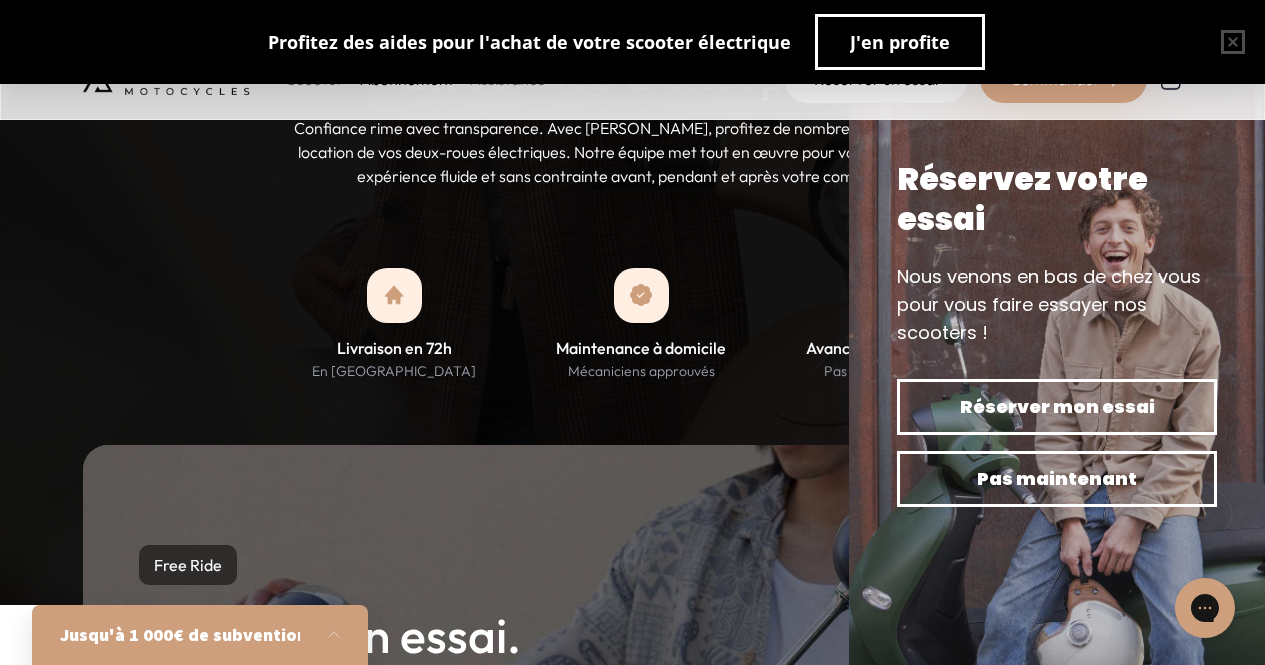 scroll, scrollTop: 1593, scrollLeft: 0, axis: vertical 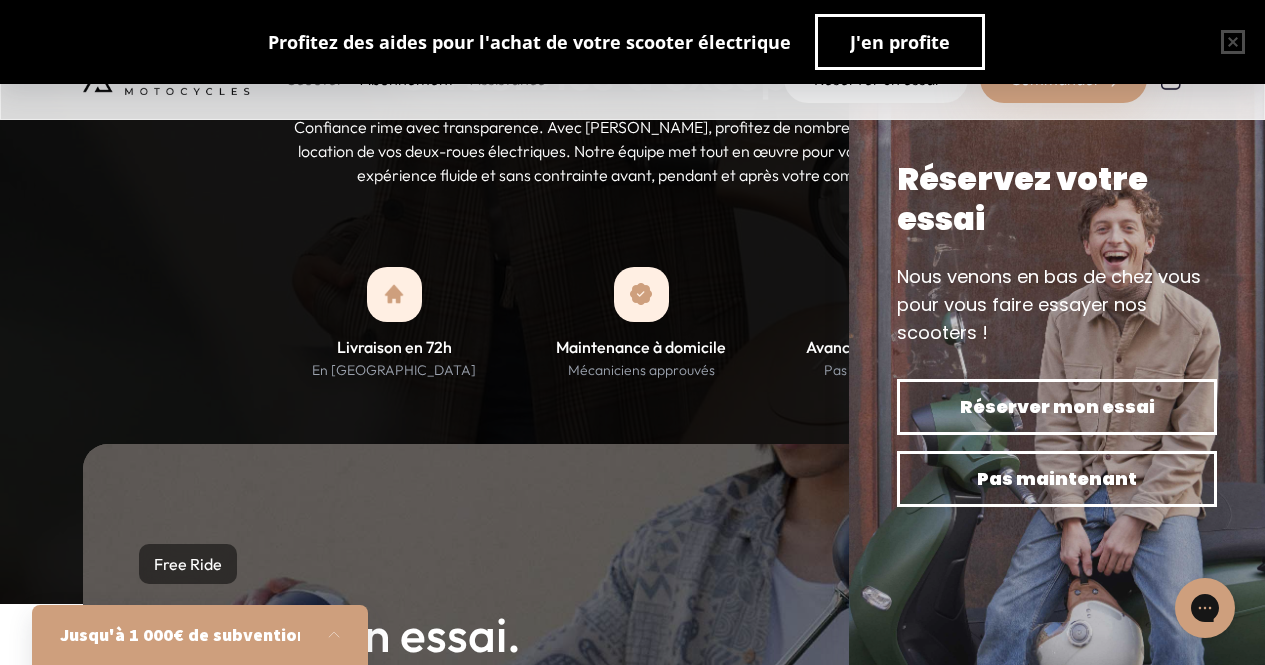click on "Notre service
Un service d'exception
Confiance rime avec transparence. Avec Brumaire, profitez de nombreux avantages à la location de vos deux-roues
électriques. Notre équipe met tout en œuvre pour vous proposer une expérience fluide et sans contrainte avant,
pendant et après votre commande.
Livraison en 72h
En France métropolitaine
Maintenance à domicile
Mécaniciens approuvés
Avance du bonus éco
Pas de paperasse" at bounding box center (632, 257) 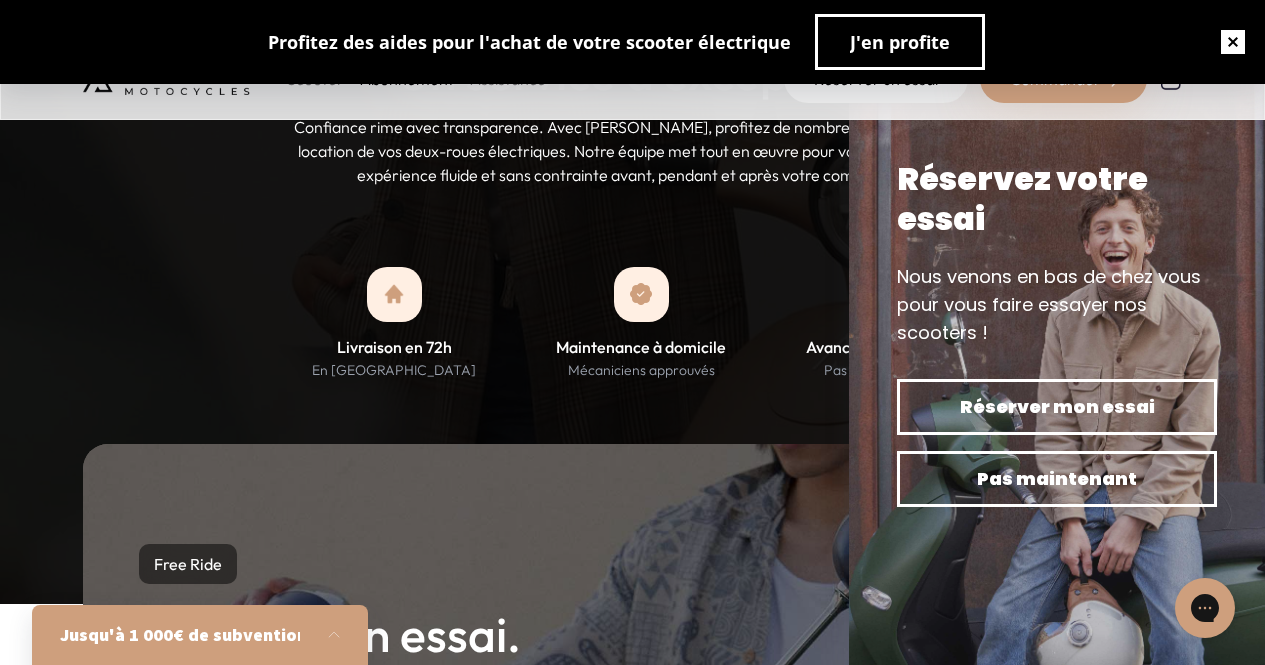 click at bounding box center [1233, 42] 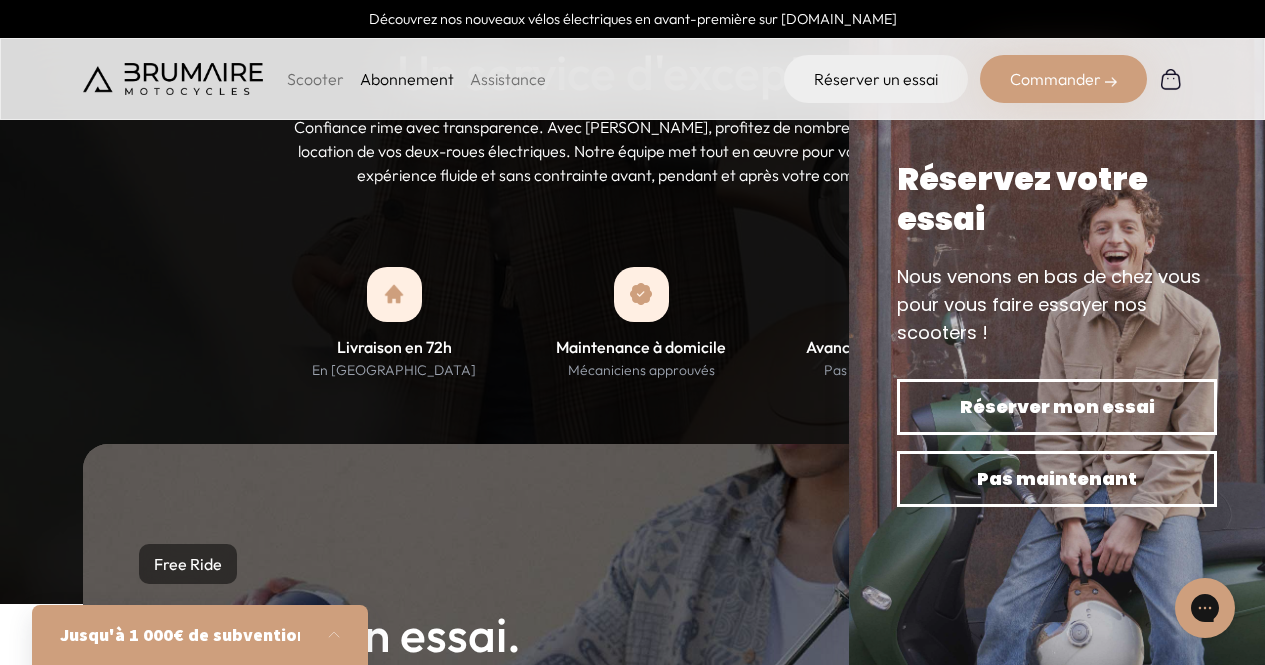 click on "Notre service
Un service d'exception
Confiance rime avec transparence. Avec Brumaire, profitez de nombreux avantages à la location de vos deux-roues
électriques. Notre équipe met tout en œuvre pour vous proposer une expérience fluide et sans contrainte avant,
pendant et après votre commande.
Livraison en 72h
En France métropolitaine
Maintenance à domicile
Mécaniciens approuvés
Avance du bonus éco
Pas de paperasse" at bounding box center (632, 257) 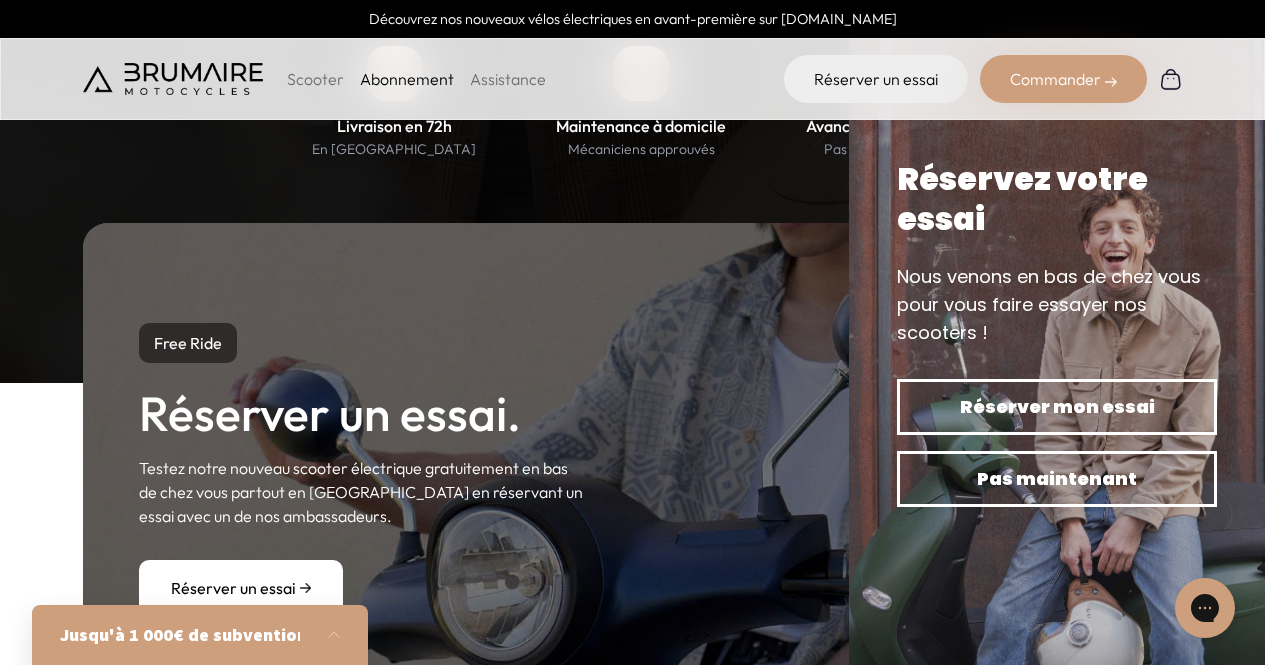 scroll, scrollTop: 1815, scrollLeft: 0, axis: vertical 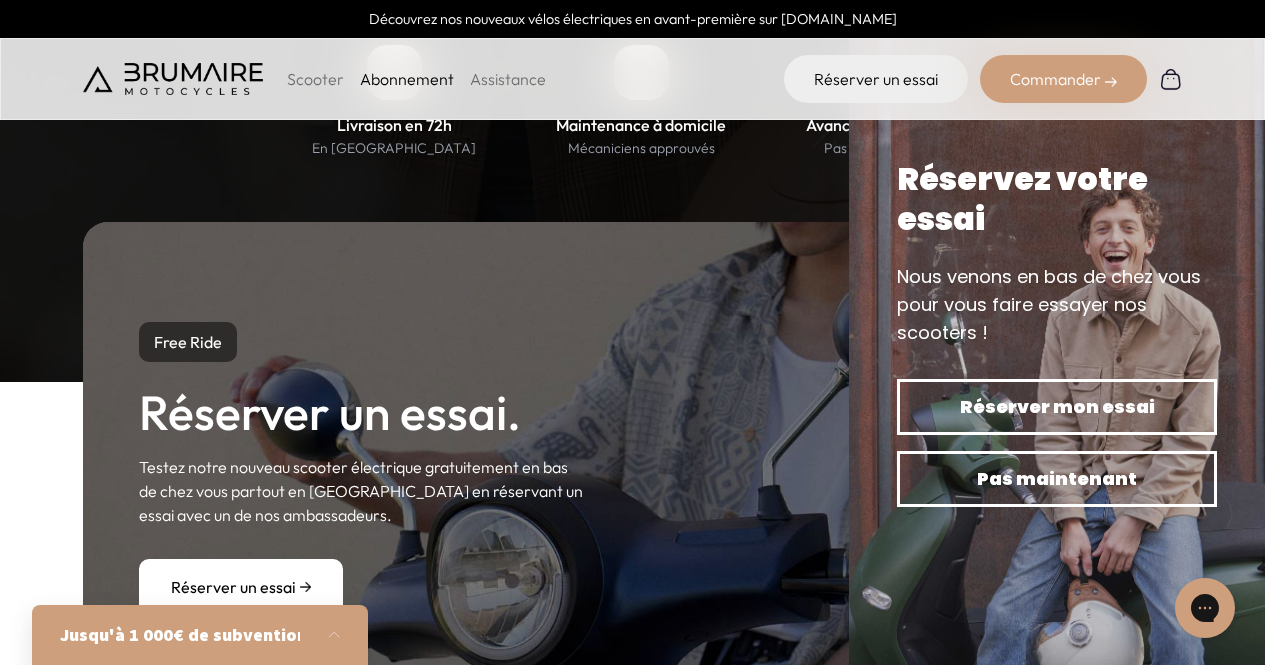 click on "Réservez votre essai" at bounding box center [1057, 199] 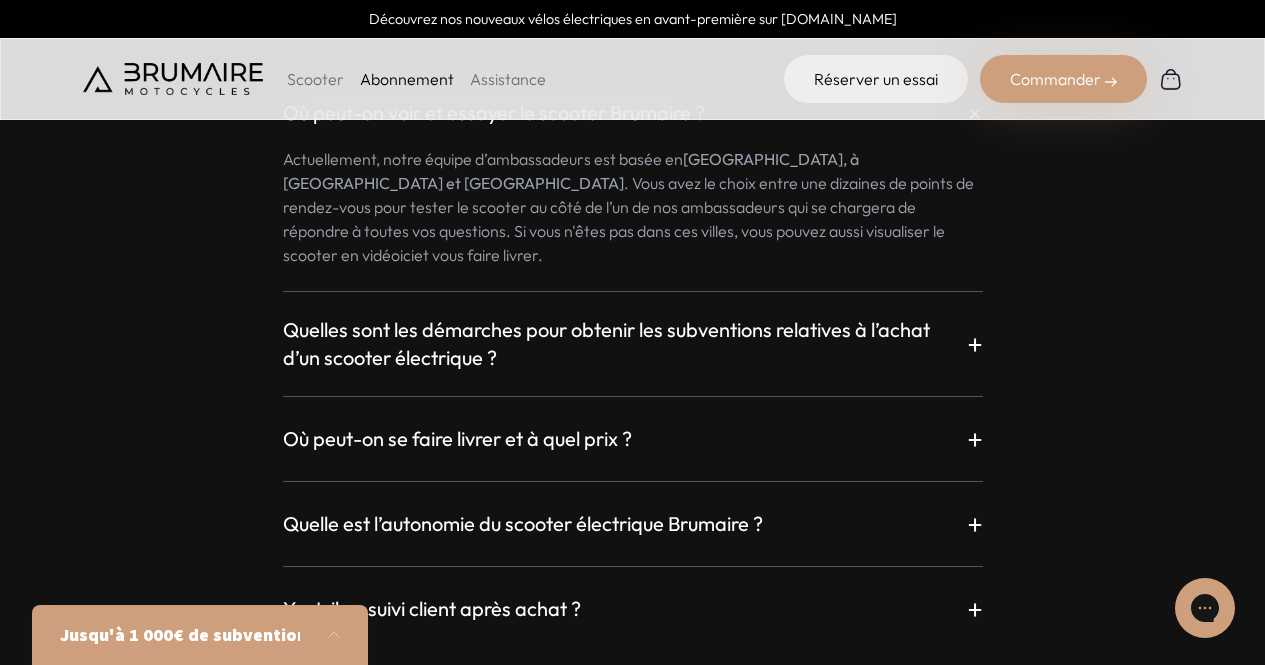 scroll, scrollTop: 3404, scrollLeft: 0, axis: vertical 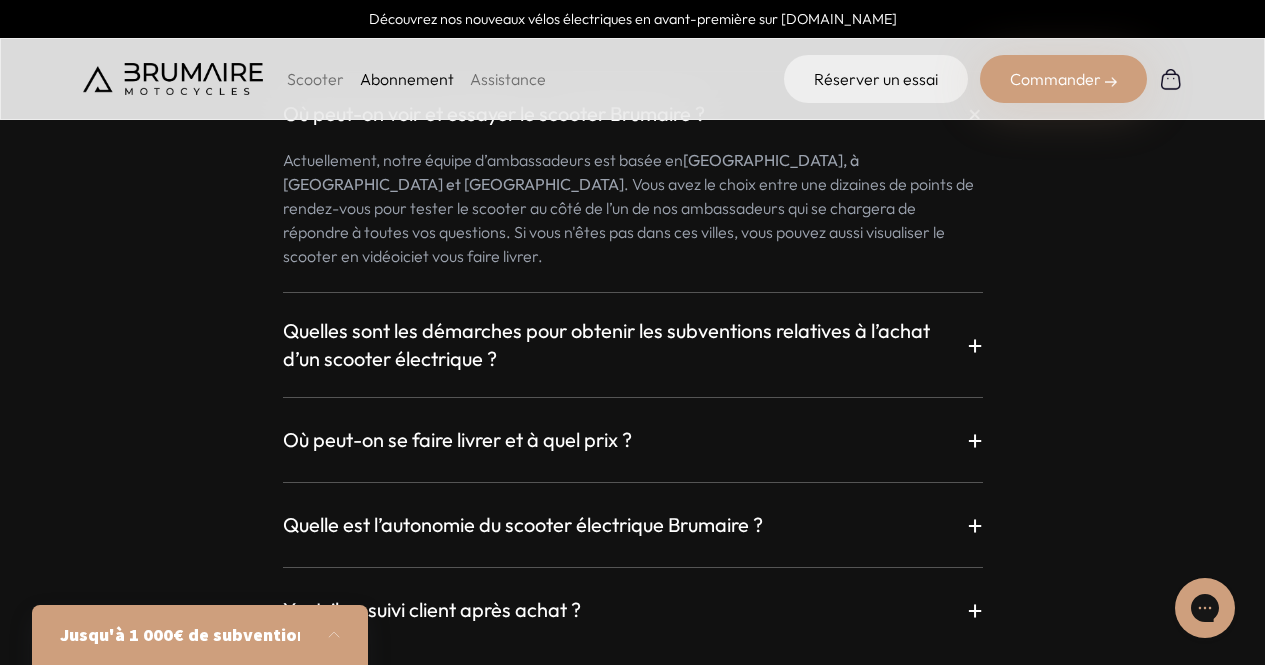 click on "Quelles sont les démarches pour obtenir les subventions relatives à l’achat d’un scooter électrique ?" at bounding box center [625, 345] 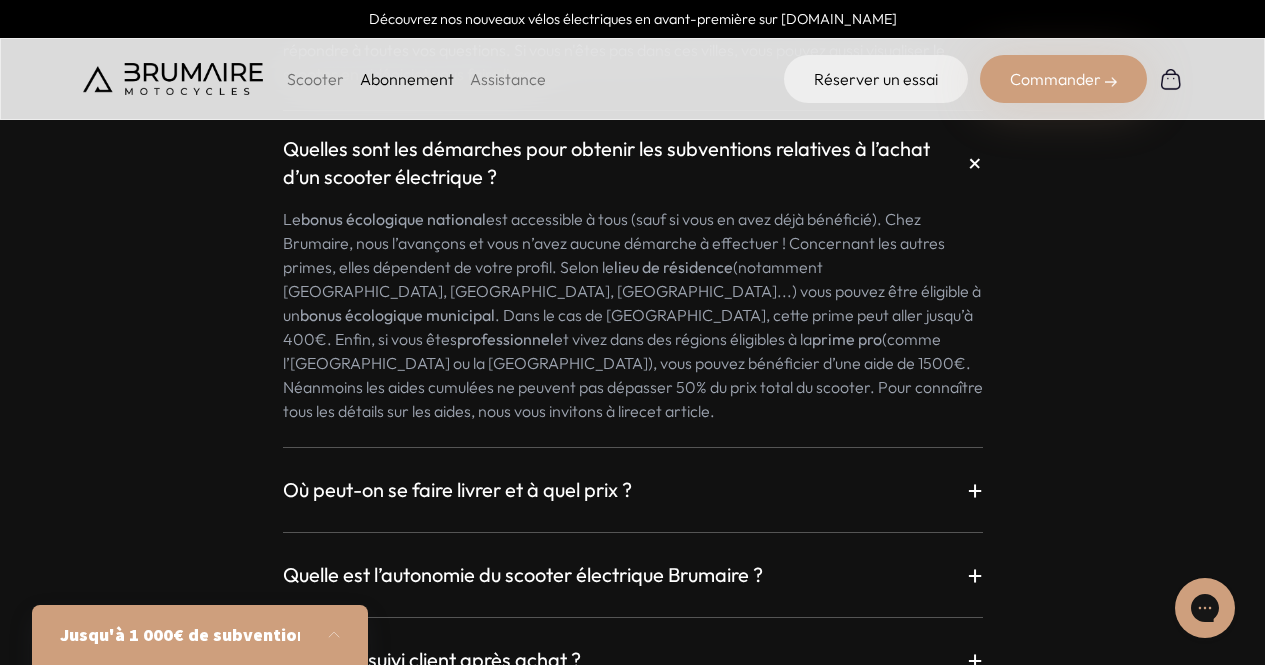 scroll, scrollTop: 3766, scrollLeft: 0, axis: vertical 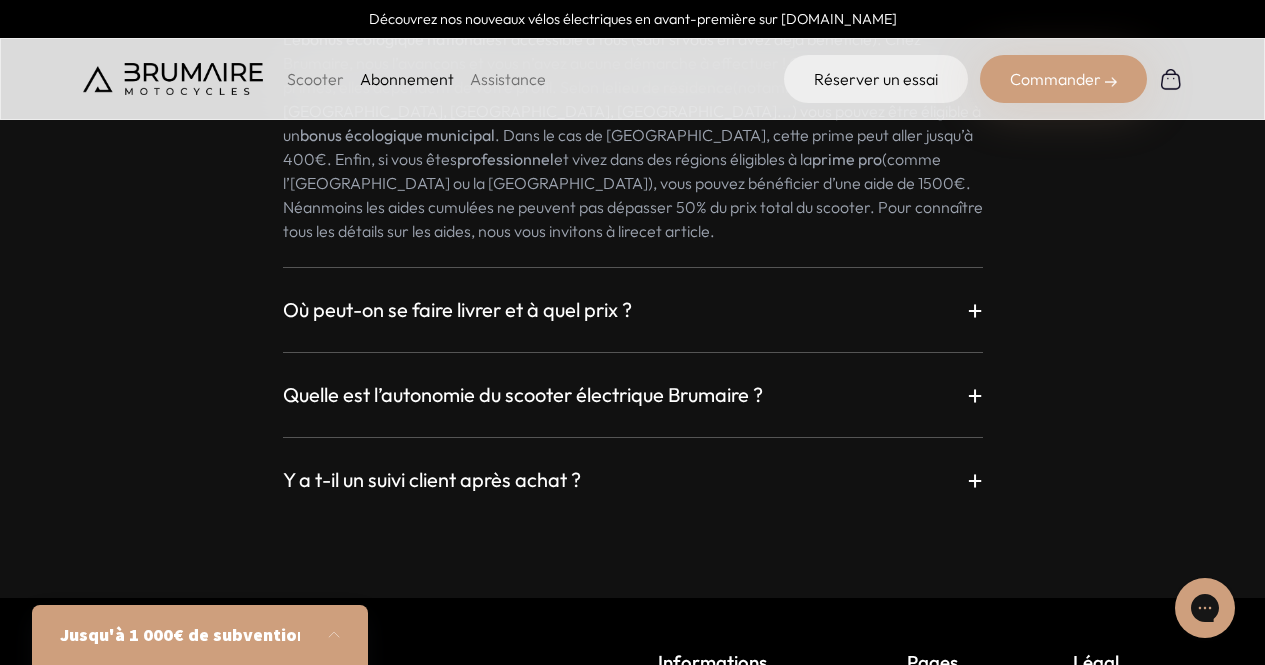 click on "Où peut-on se faire livrer et à quel prix ?" at bounding box center [457, 310] 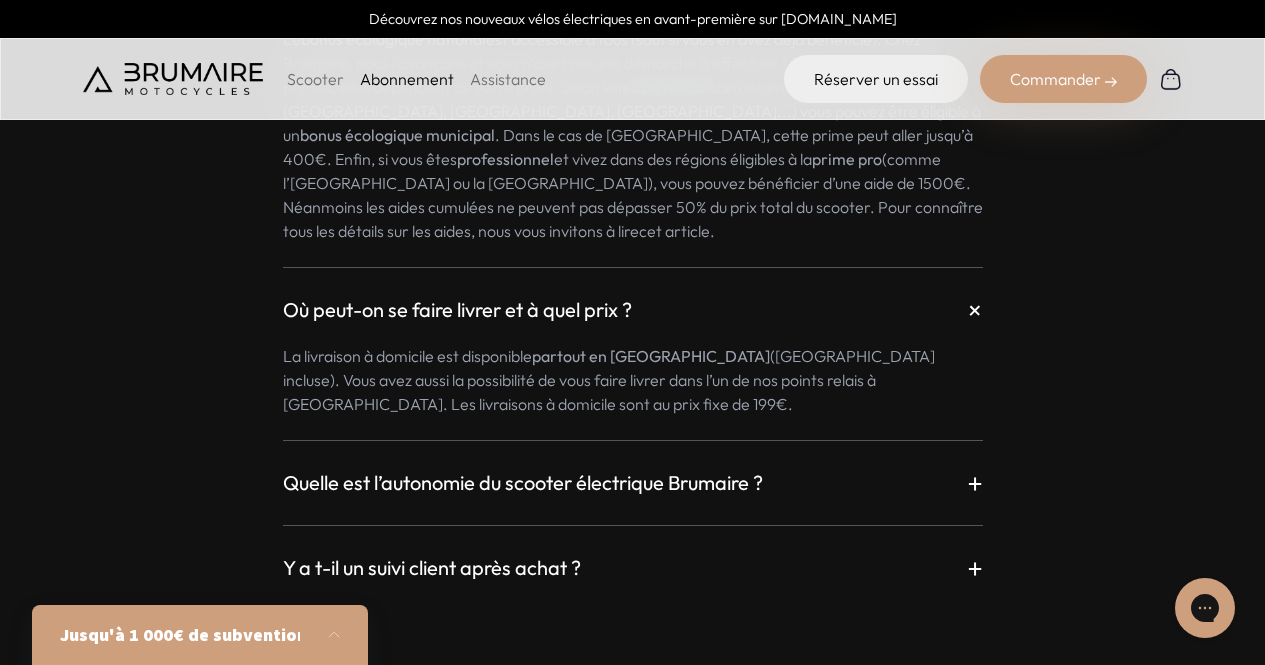 click on "Quelle est l’autonomie du scooter électrique Brumaire ?" at bounding box center [523, 483] 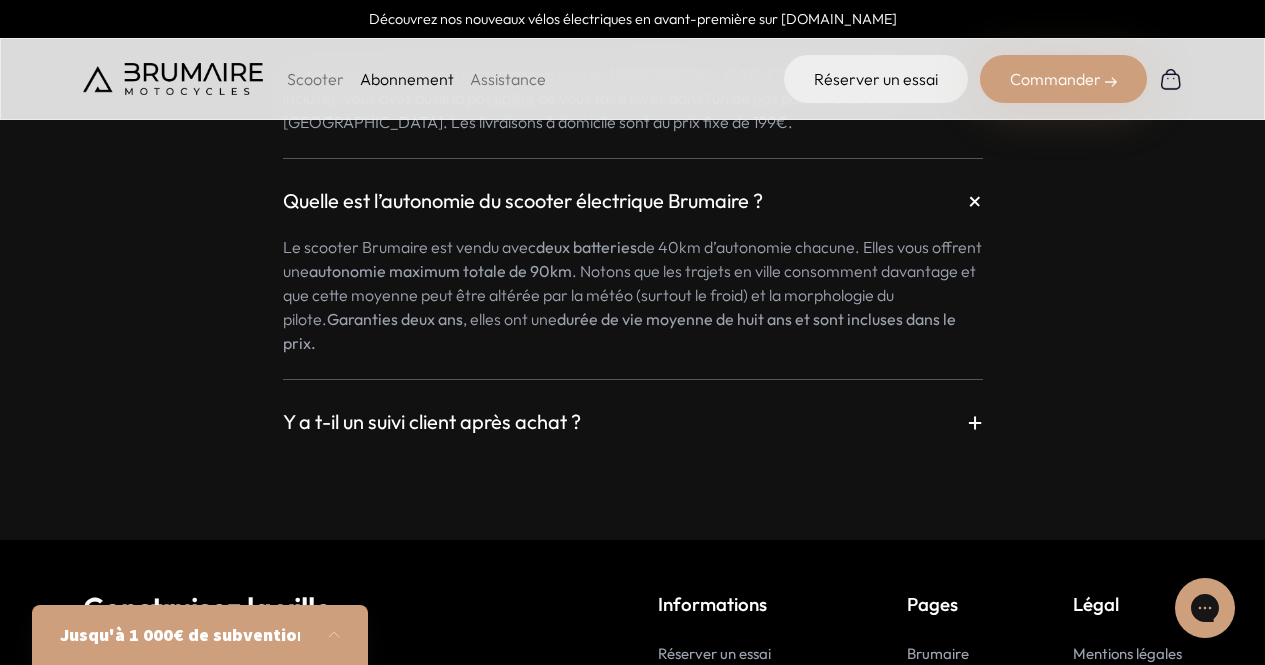 scroll, scrollTop: 4053, scrollLeft: 0, axis: vertical 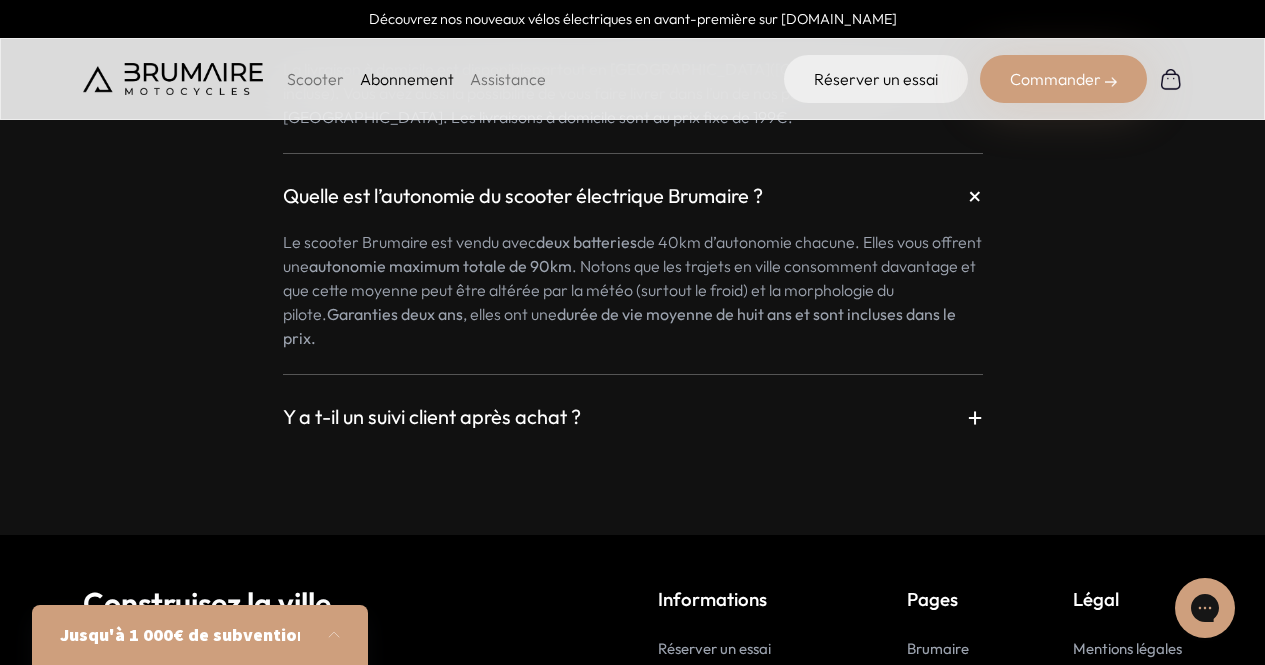click on "FAQ
Questions fréquentes
Où peut-on voir et essayer le scooter Brumaire ?
+
Actuellement, notre équipe d’ambassadeurs est basée en  Île-de-France, à Lyon et Toulouse . Vous avez le choix entre une dizaines de points de rendez-vous pour tester le scooter au côté de l’un de nos ambassadeurs qui se chargera de répondre à toutes vos questions. Si vous n'êtes pas dans ces villes, vous pouvez aussi visualiser le scooter en vidéo  ici  et vous faire livrer.
Quelles sont les démarches pour obtenir les subventions relatives à l’achat d’un scooter électrique ?
+
Le  bonus écologique national   lieu de résidence  (notamment Paris, Nice, Aix en Provence...) vous pouvez être éligible à un  bonus écologique municipal . + + +" at bounding box center (632, -146) 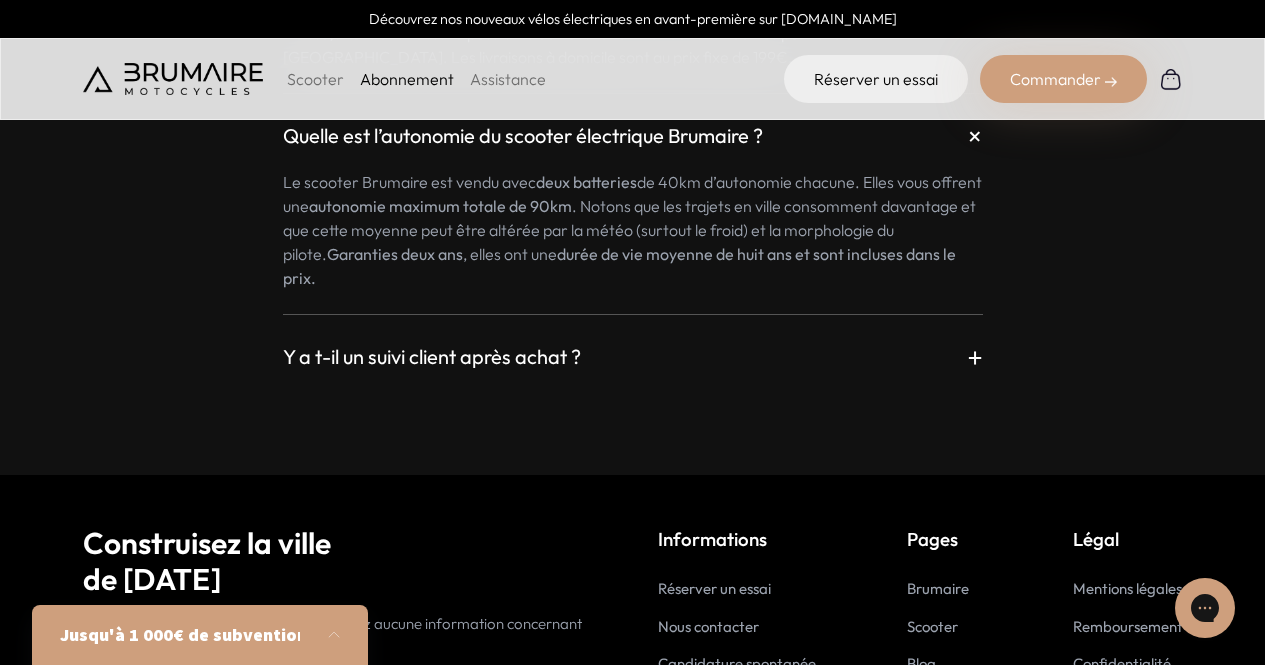 scroll, scrollTop: 4114, scrollLeft: 0, axis: vertical 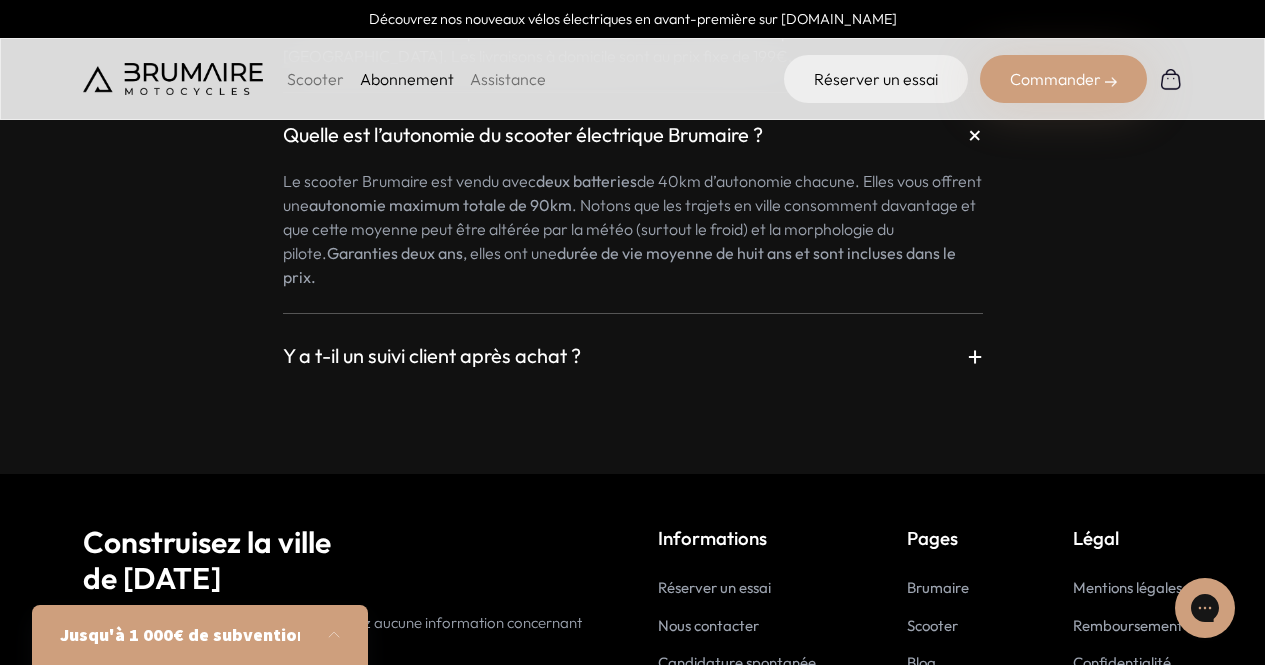 click on "Y a t-il un suivi client après achat ?
+" at bounding box center [633, 356] 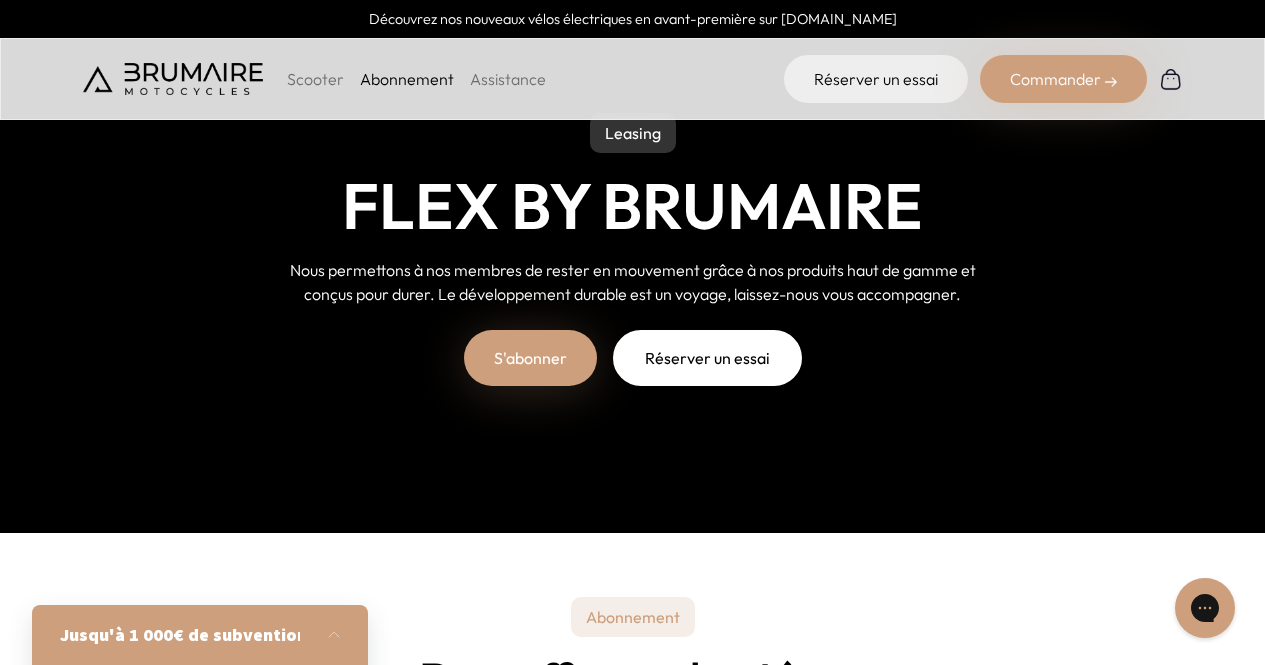 scroll, scrollTop: 0, scrollLeft: 0, axis: both 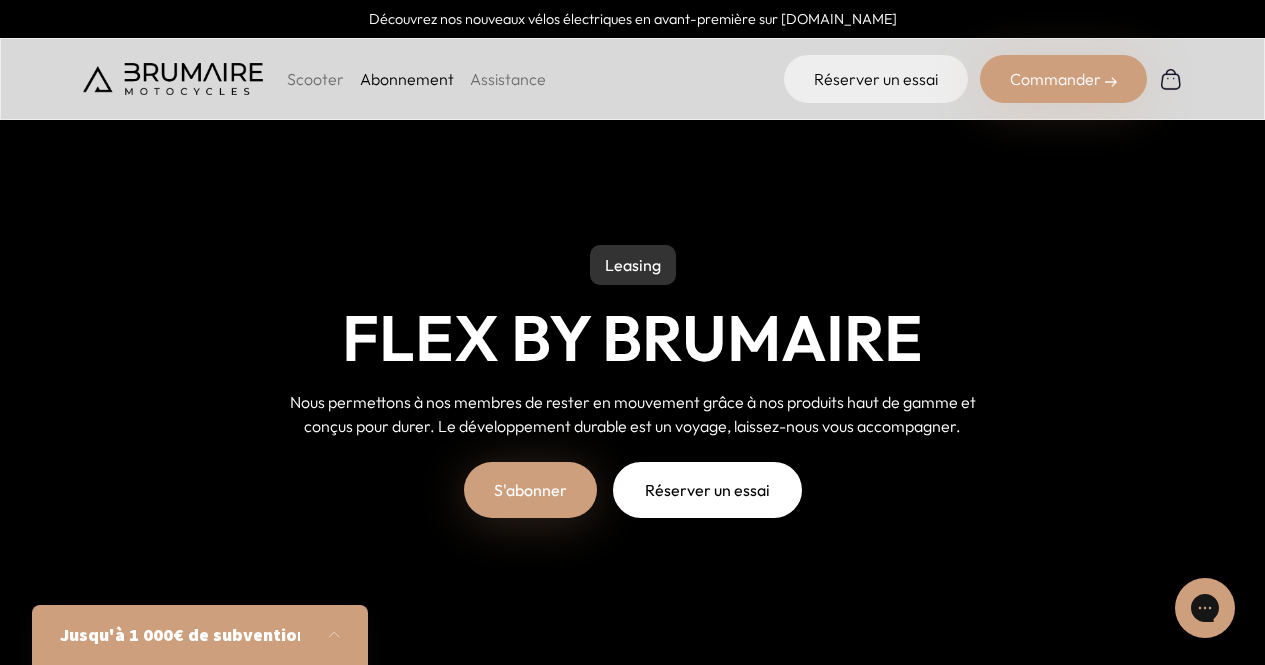 click on "Scooter
Abonnement
Assistance" at bounding box center [314, 79] 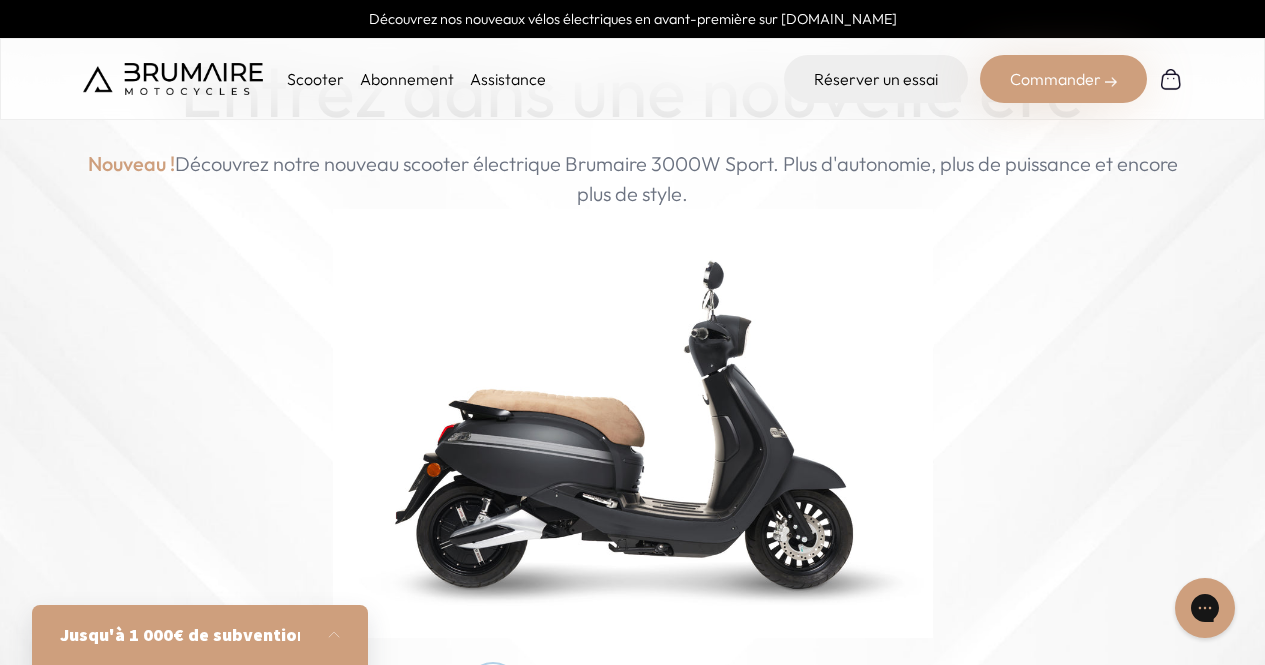 scroll, scrollTop: 269, scrollLeft: 0, axis: vertical 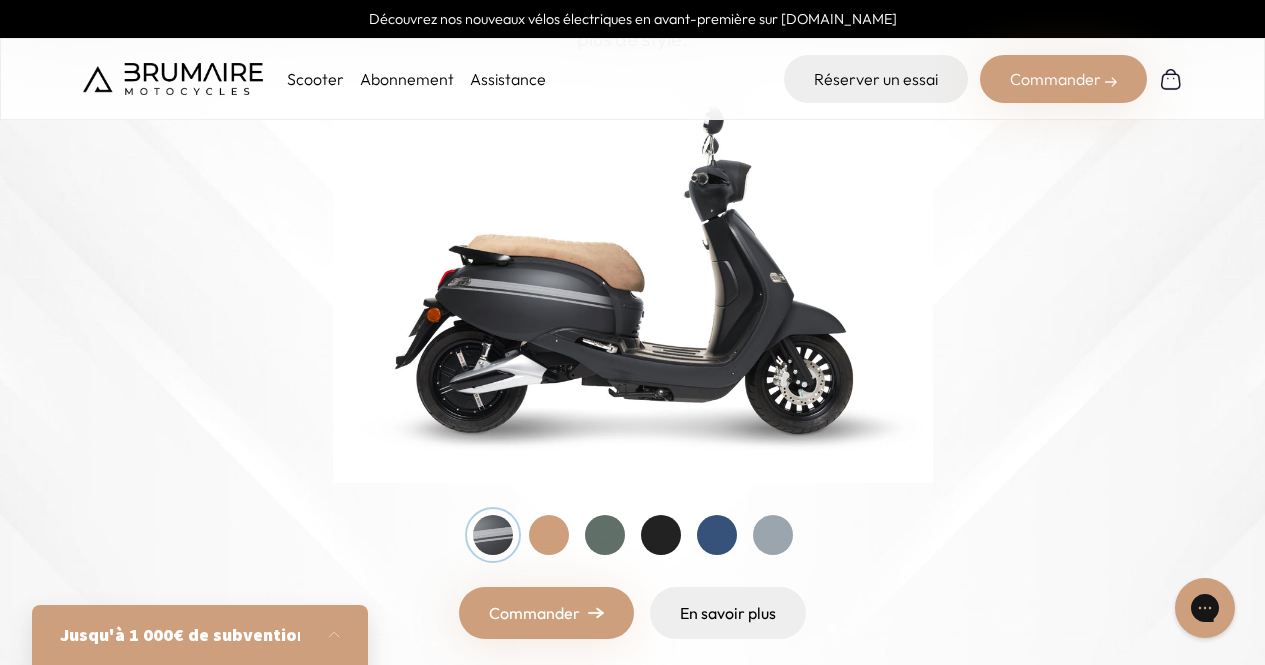 click at bounding box center (549, 535) 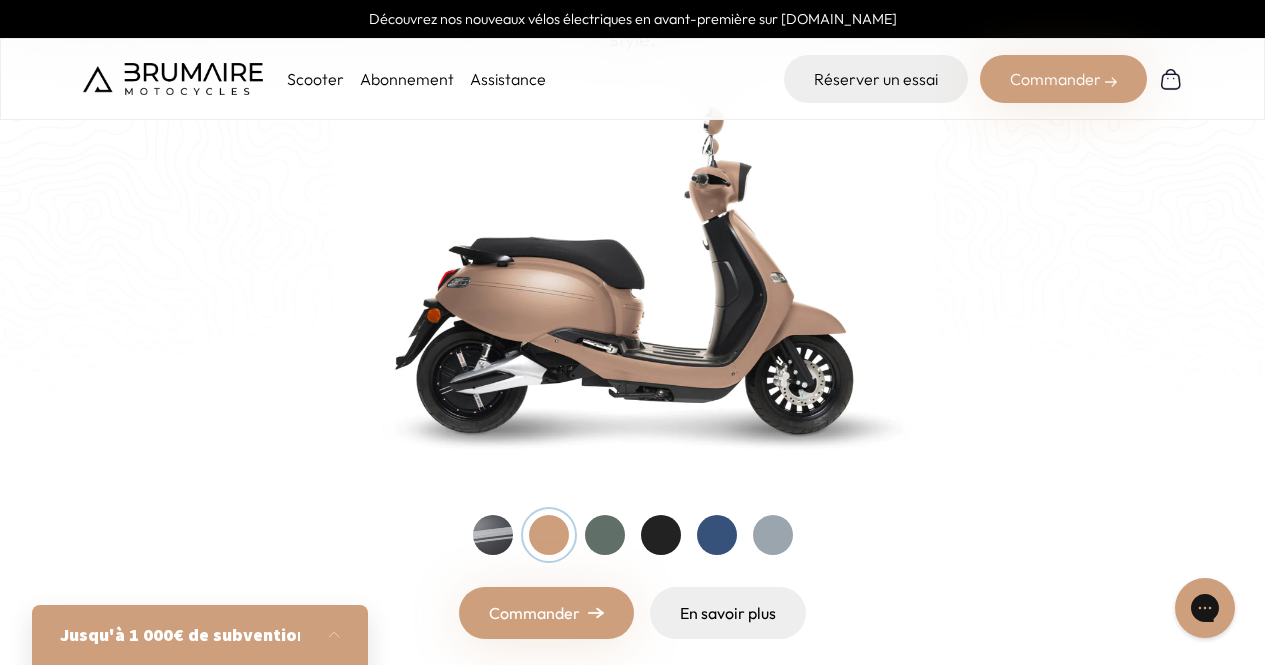 click at bounding box center [605, 535] 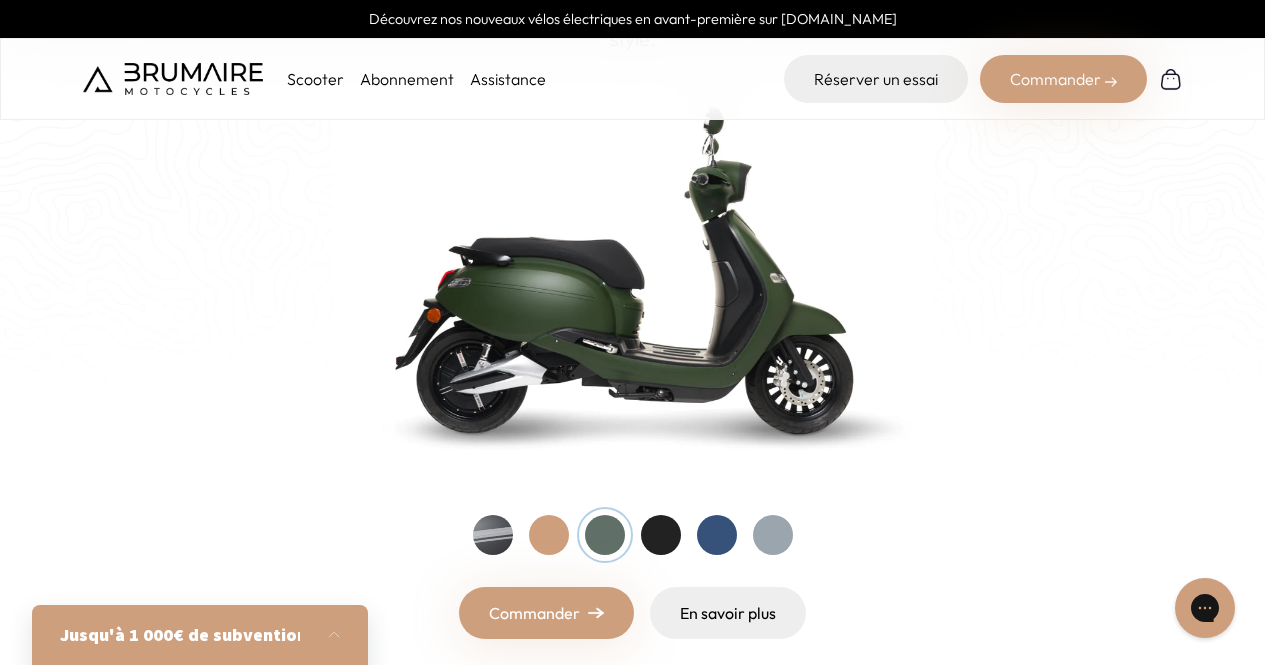 click at bounding box center [661, 535] 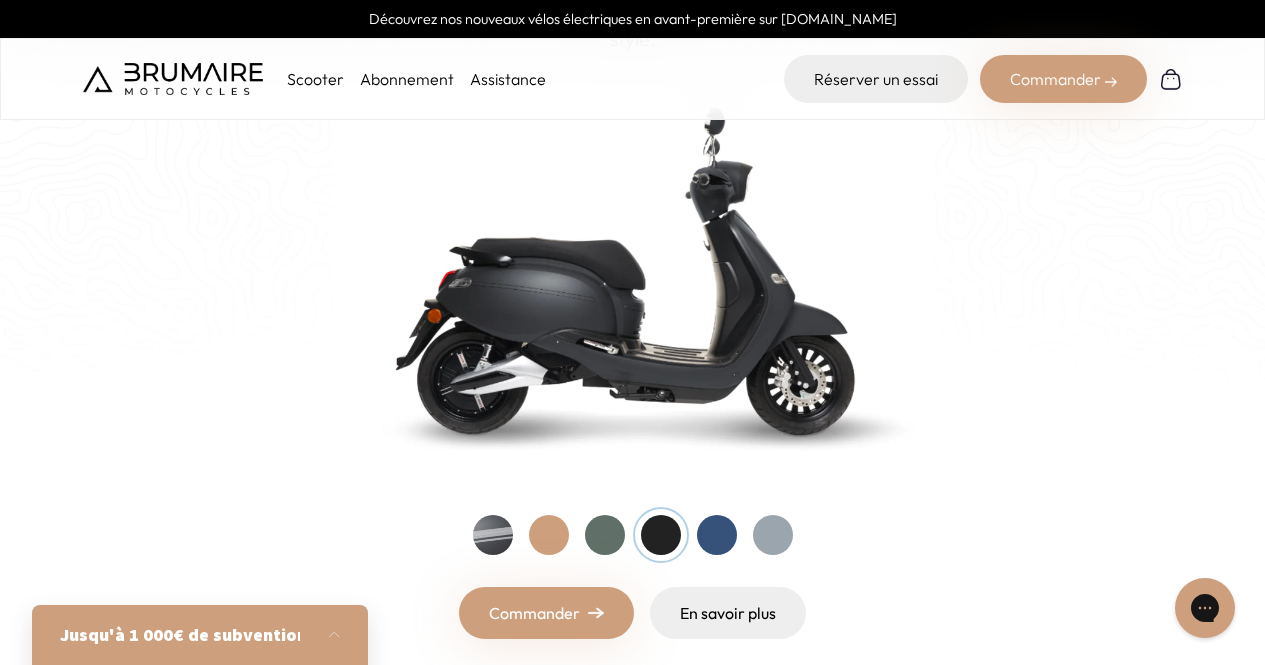 click at bounding box center [717, 535] 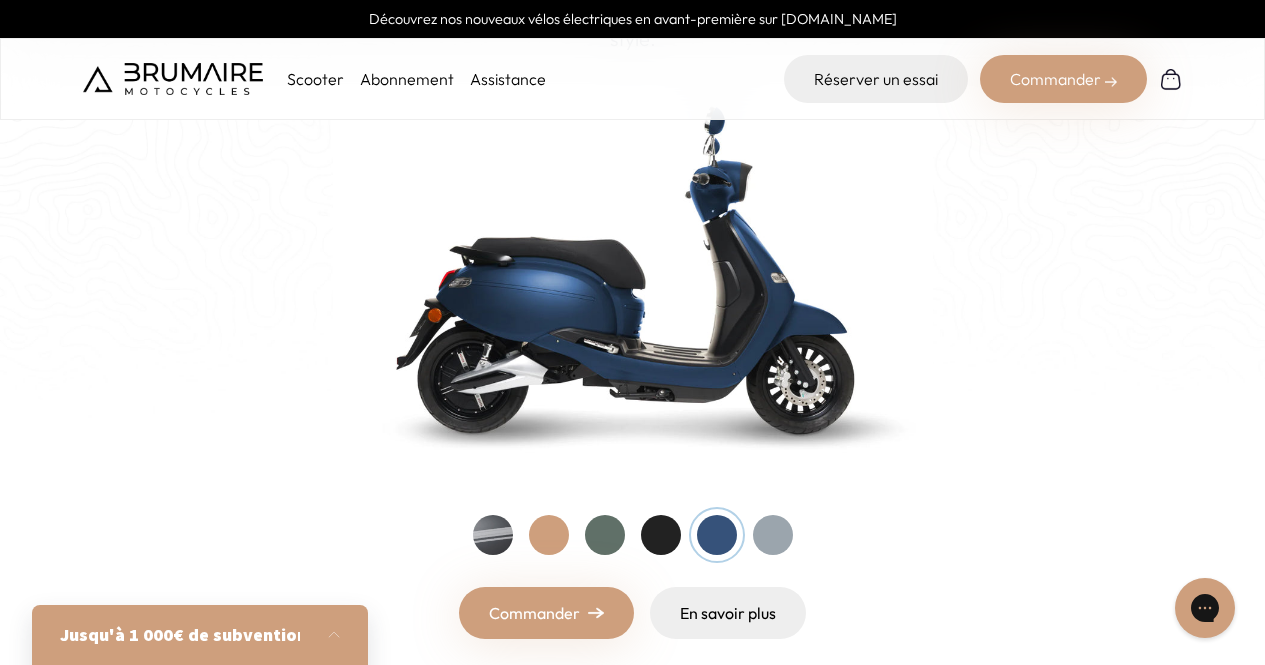 click at bounding box center (773, 535) 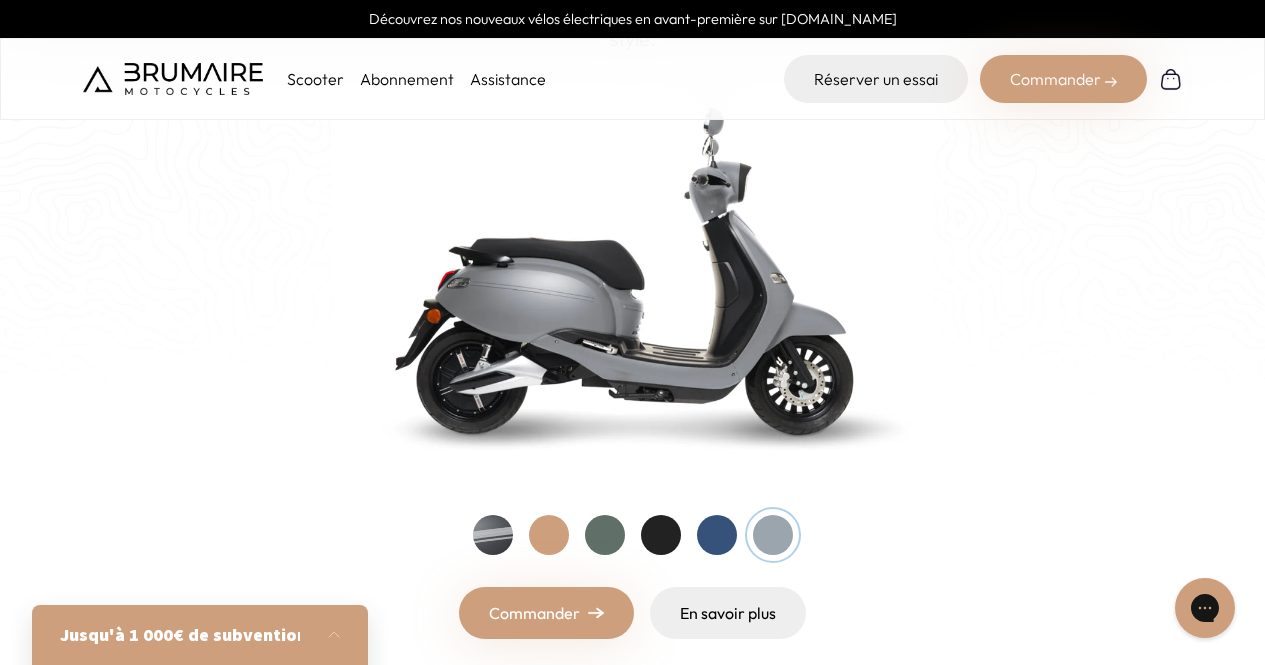 click at bounding box center [493, 535] 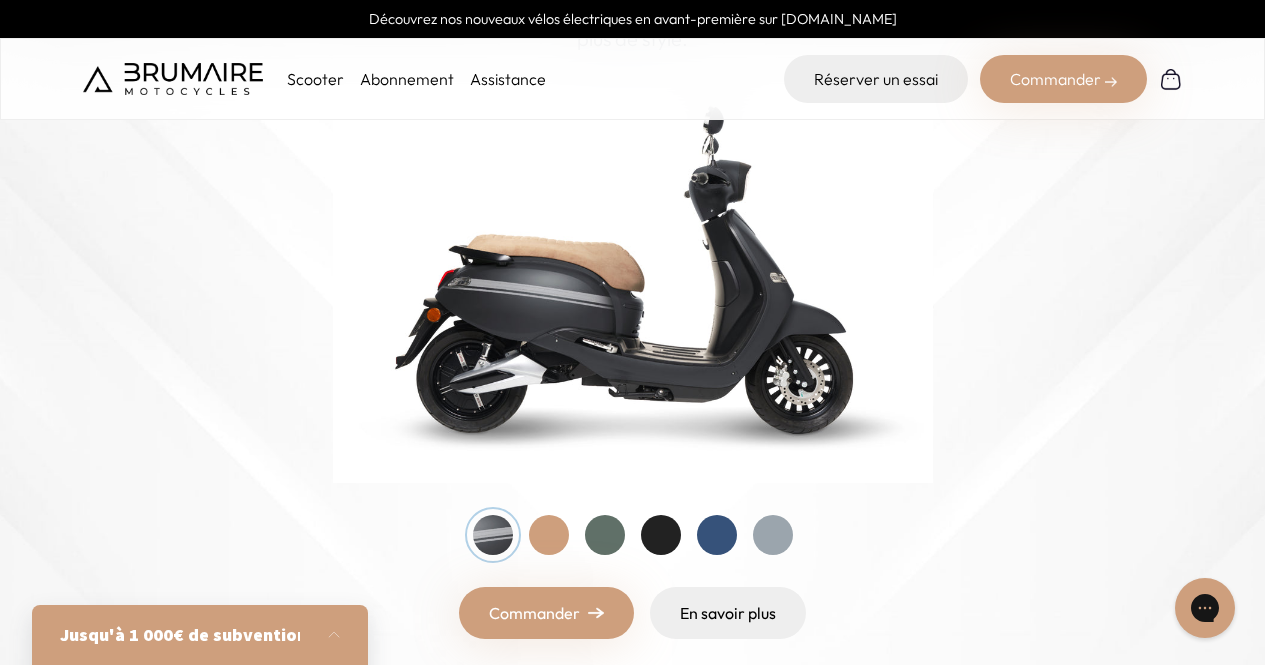 scroll, scrollTop: 0, scrollLeft: 0, axis: both 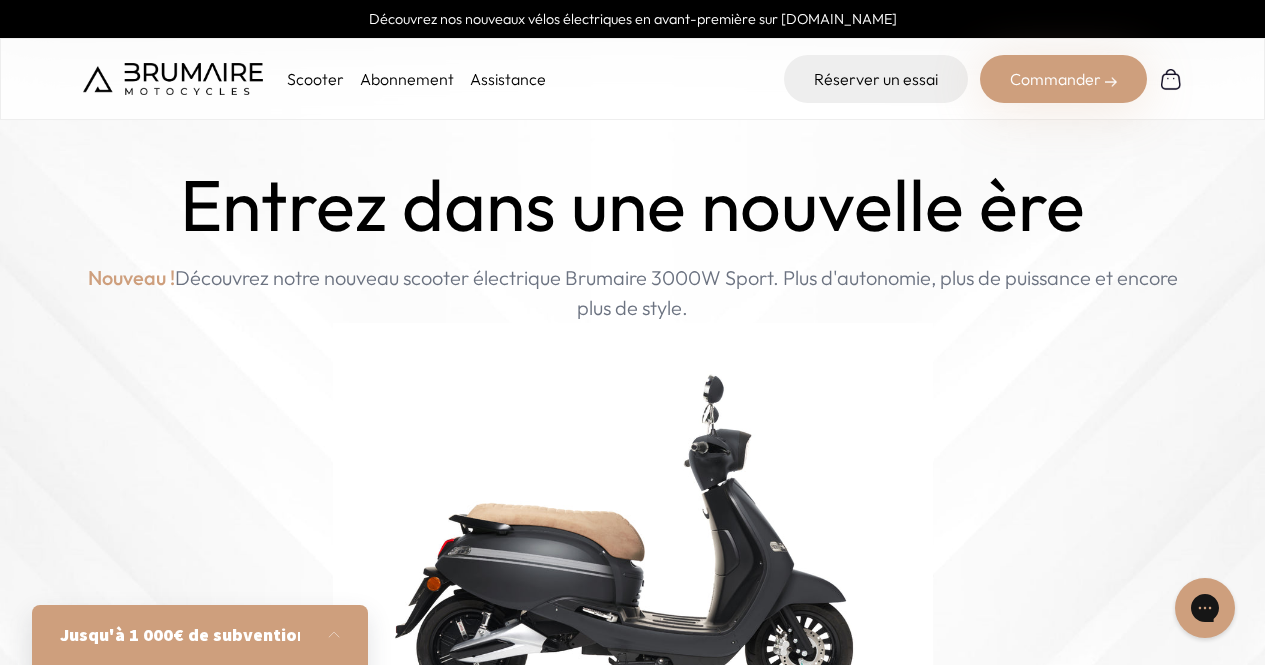 click at bounding box center [173, 79] 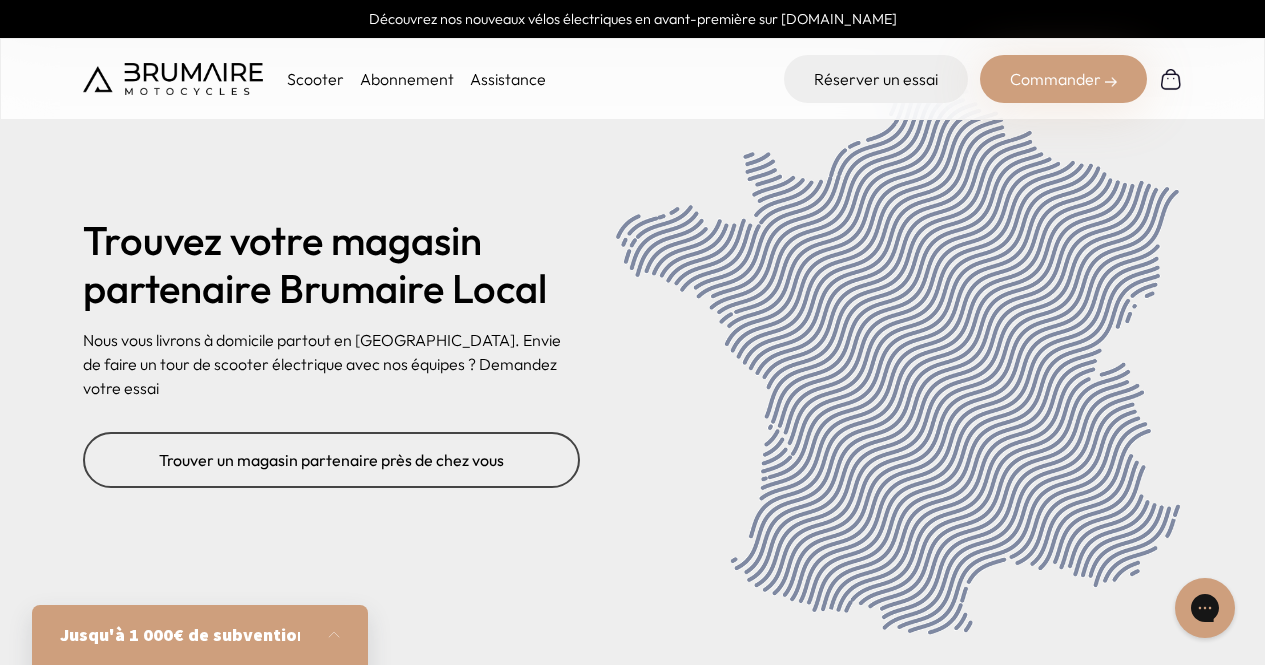 scroll, scrollTop: 7882, scrollLeft: 0, axis: vertical 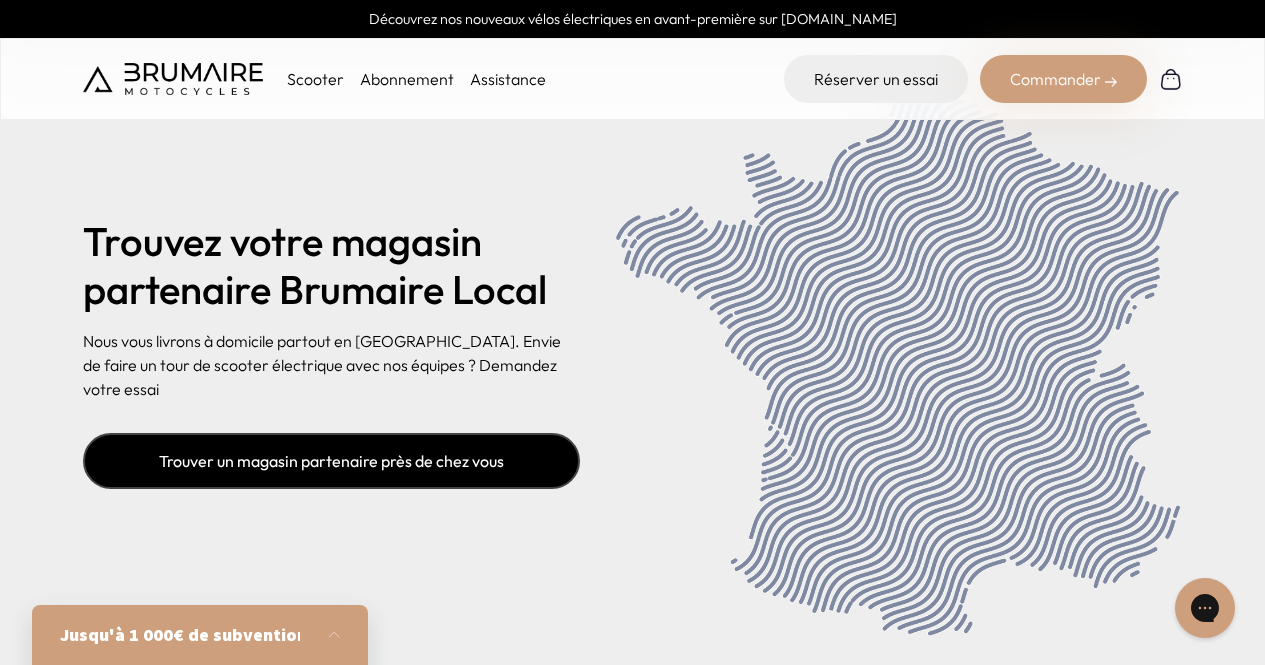click on "Trouver un magasin partenaire près de chez vous" at bounding box center [331, 461] 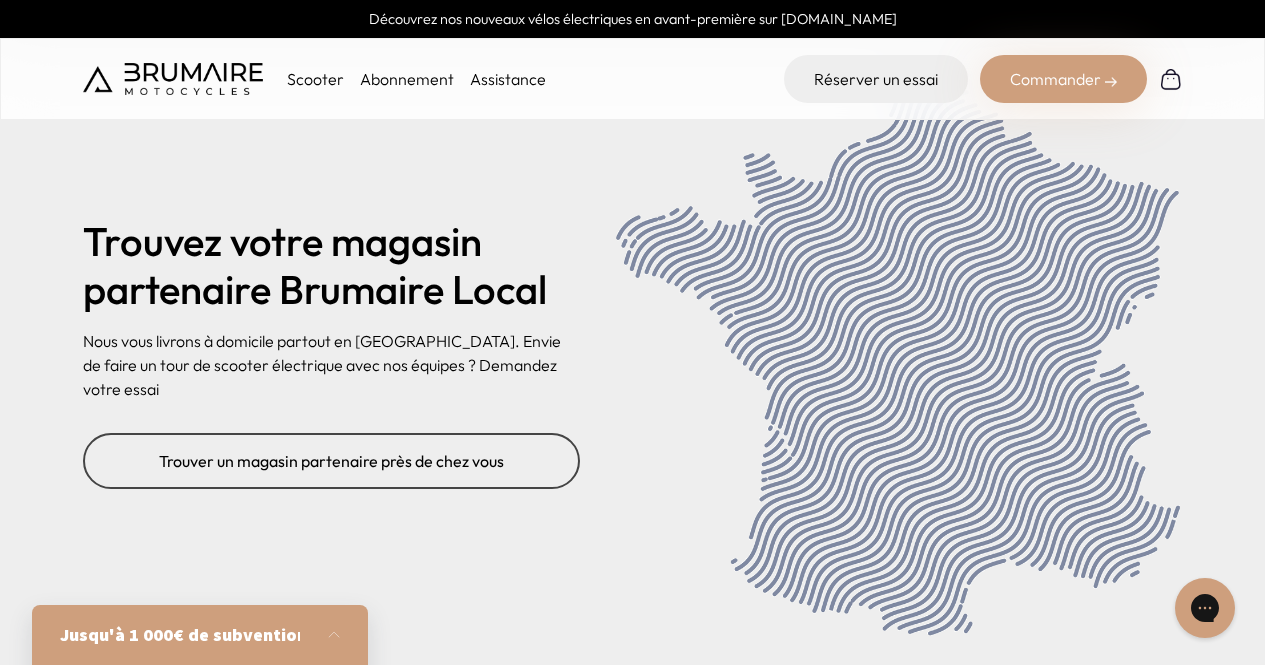 scroll, scrollTop: 8273, scrollLeft: 0, axis: vertical 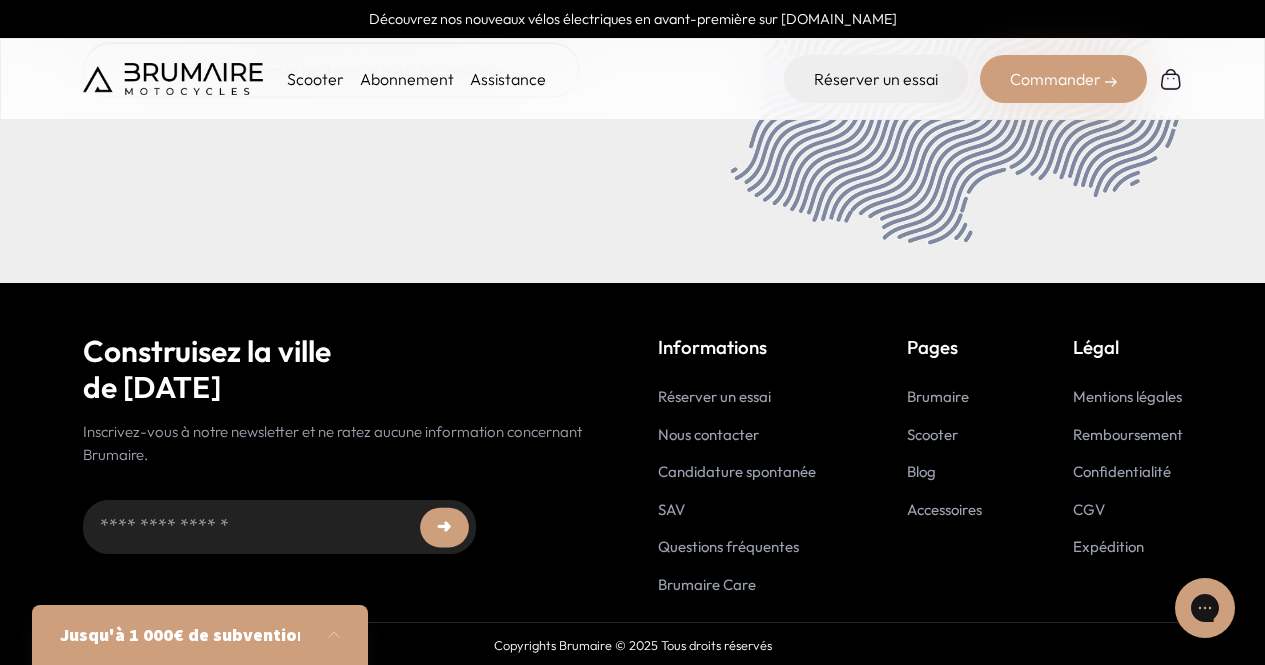 click on "Nous contacter" at bounding box center (708, 434) 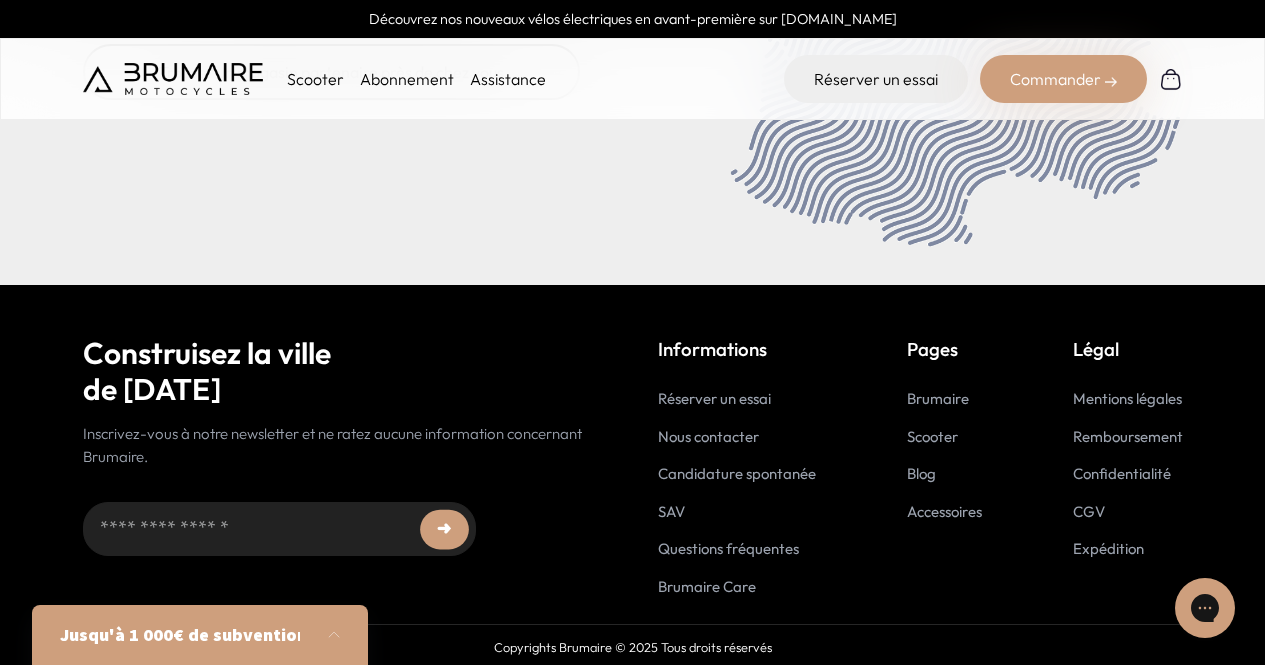 click on "Remboursement" at bounding box center [1128, 436] 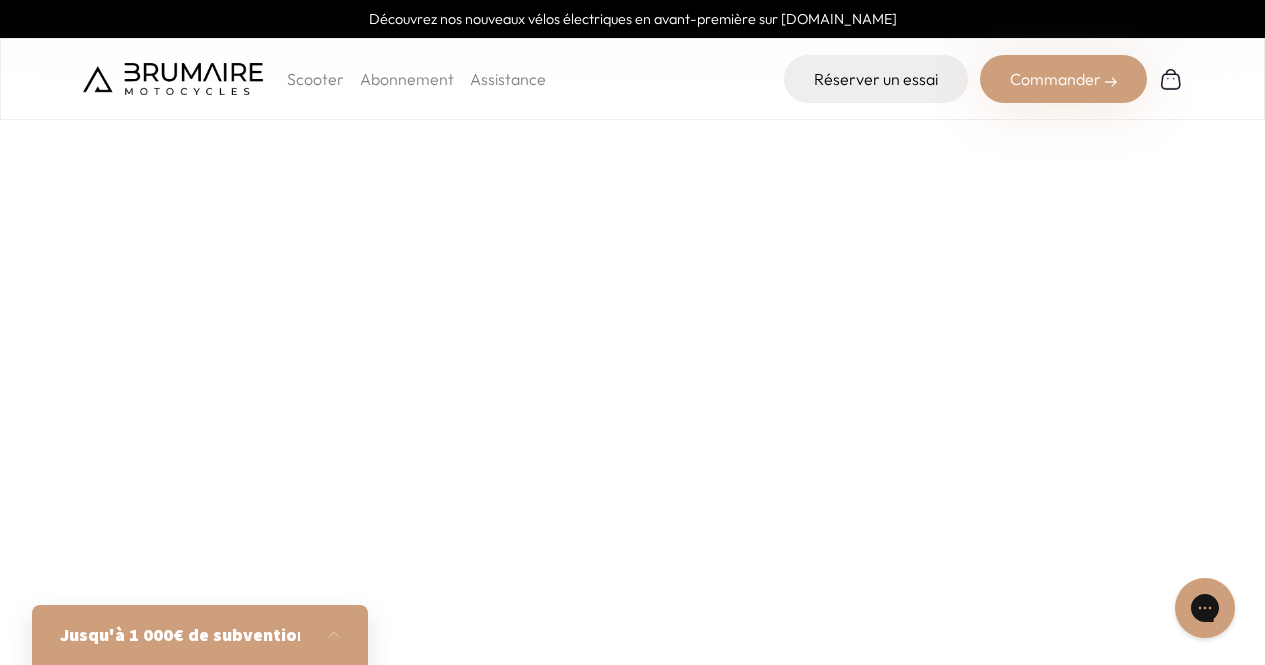 scroll, scrollTop: 540, scrollLeft: 0, axis: vertical 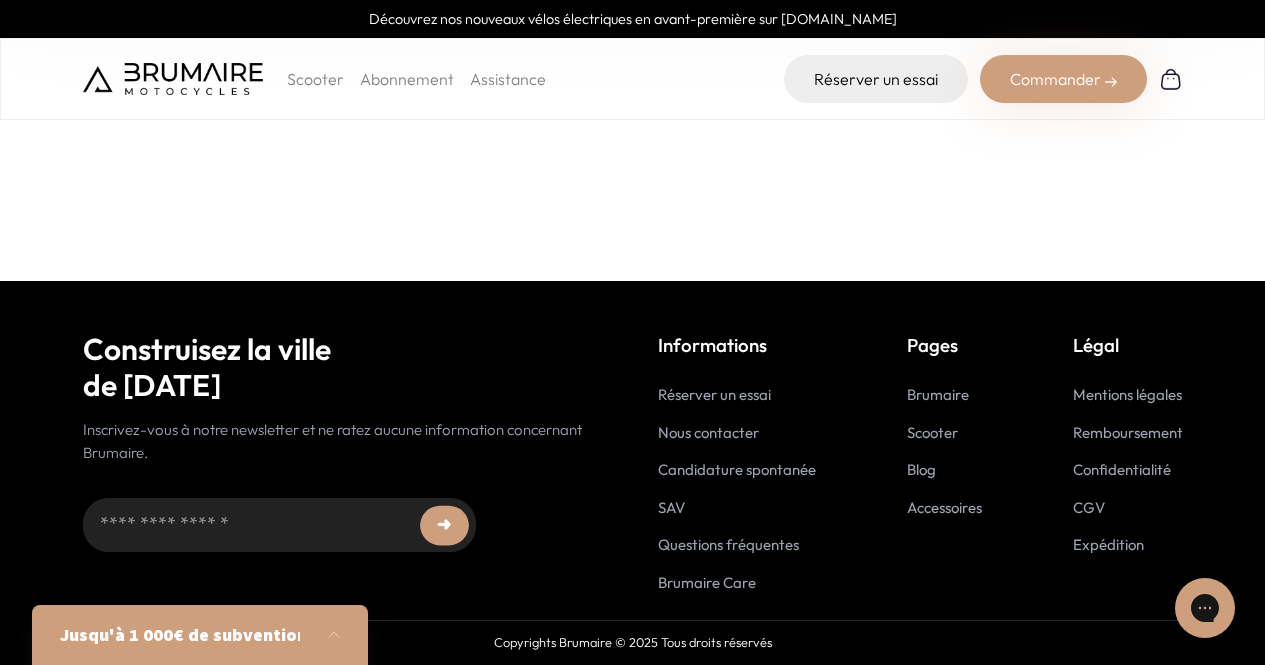 click on "Nous contacter" at bounding box center (708, 432) 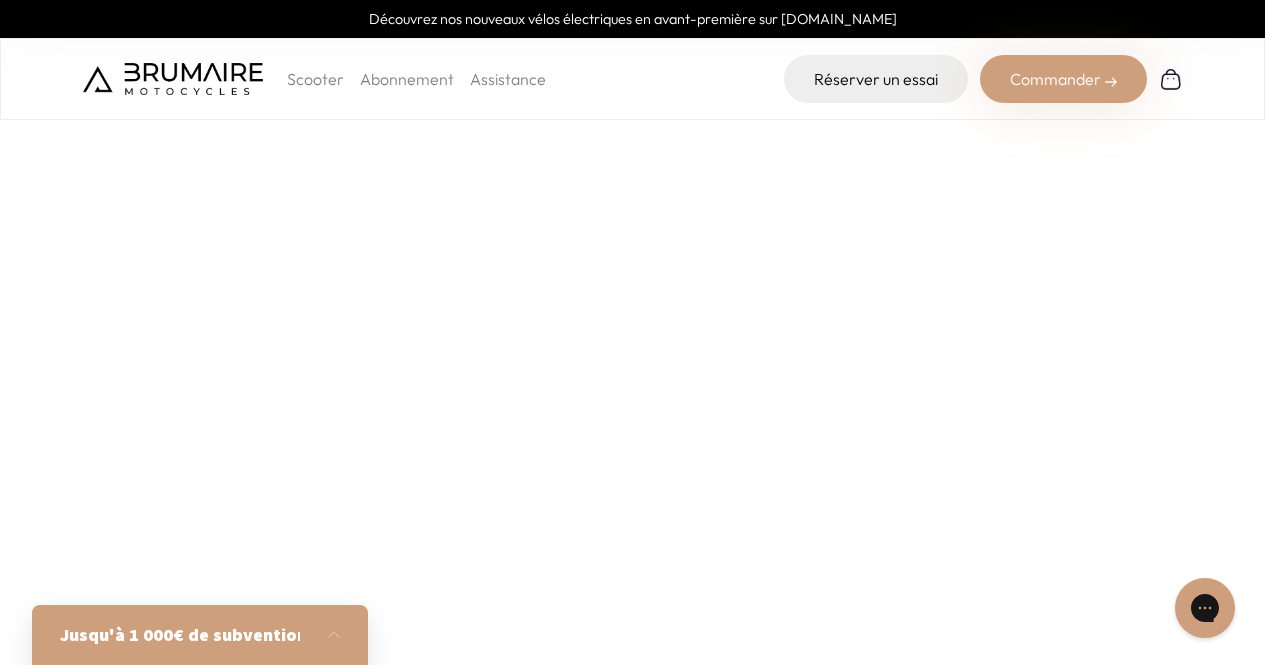 scroll, scrollTop: 0, scrollLeft: 0, axis: both 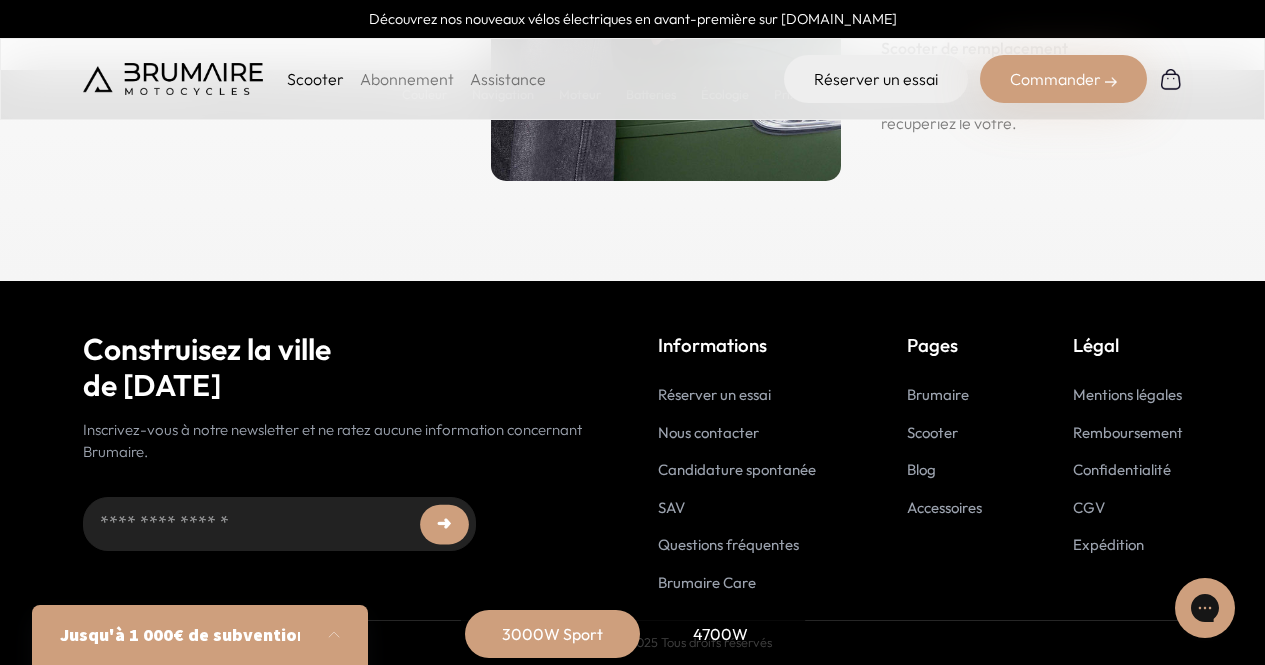 click on "Nous contacter" at bounding box center [708, 432] 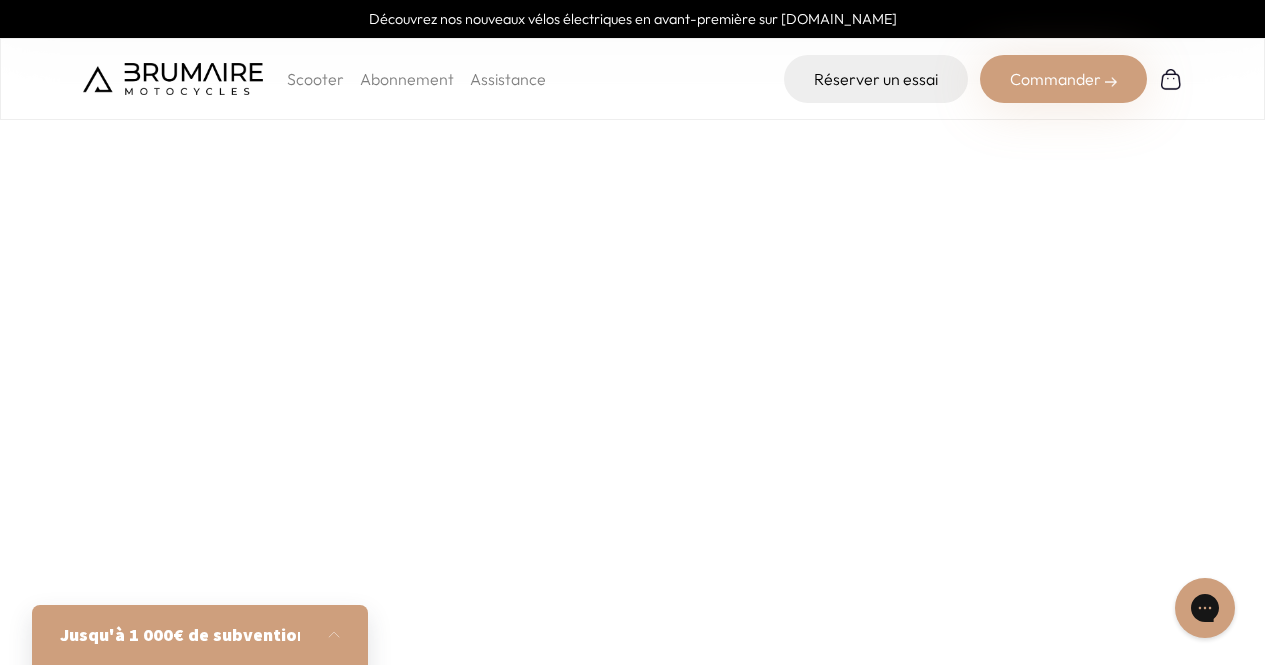 scroll, scrollTop: 540, scrollLeft: 0, axis: vertical 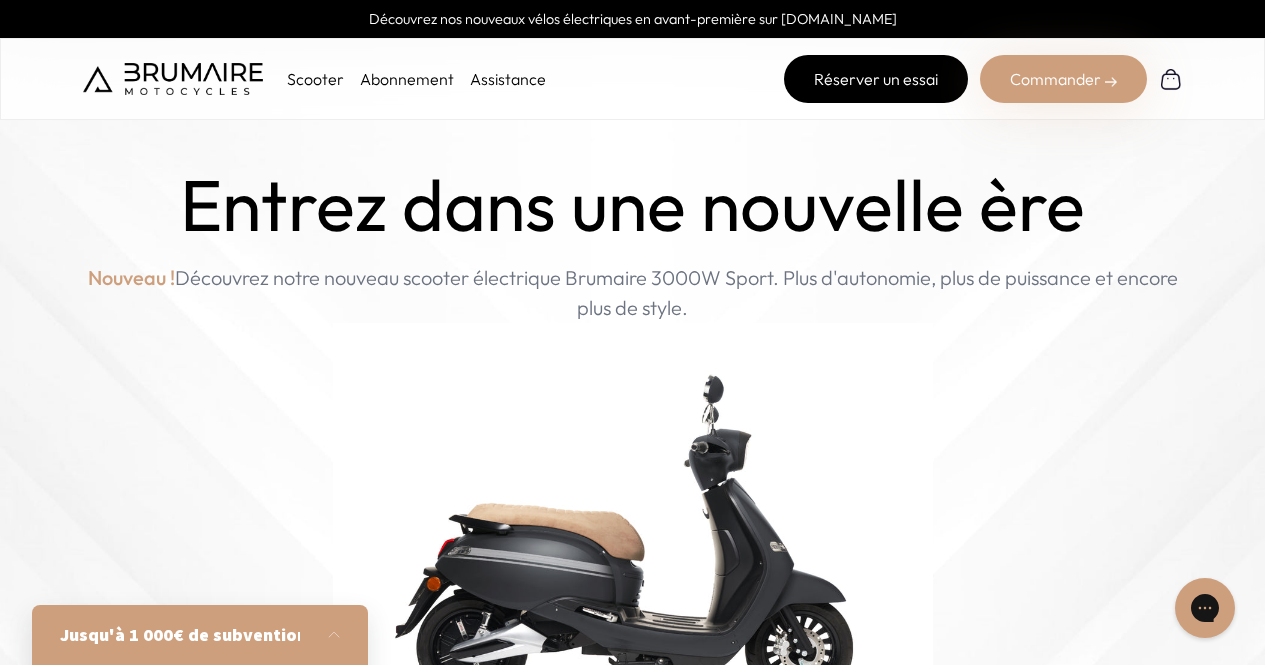 click on "Réserver un essai" at bounding box center [876, 79] 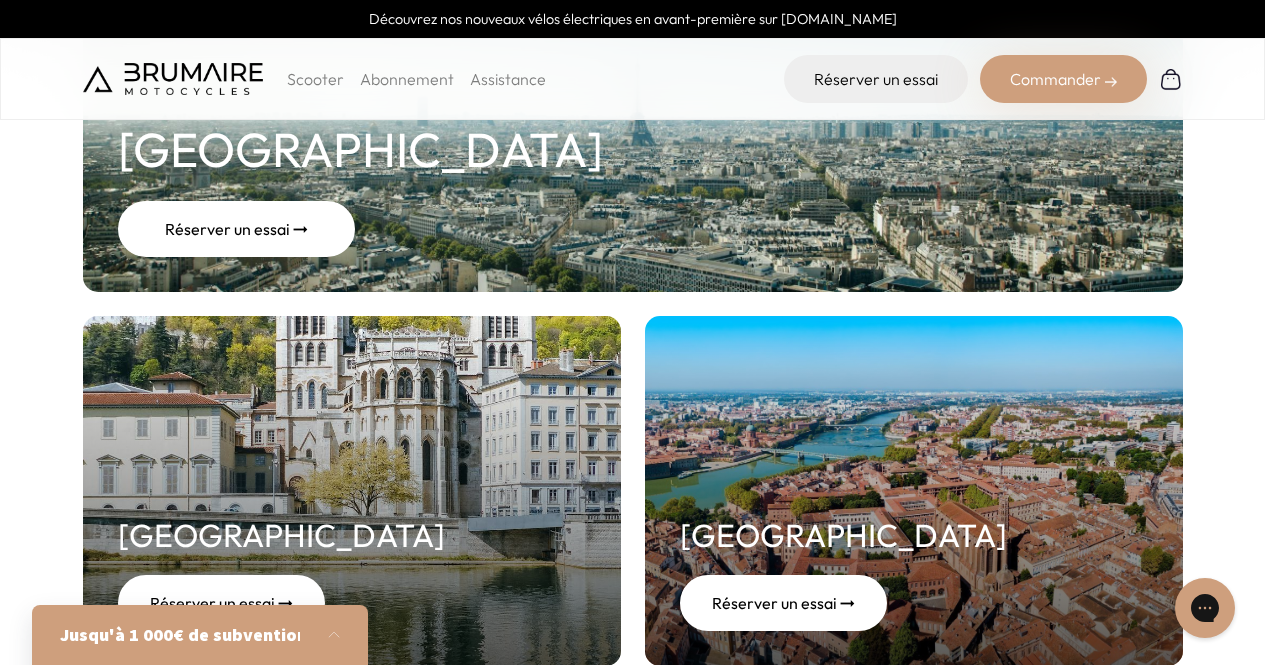 scroll, scrollTop: 0, scrollLeft: 0, axis: both 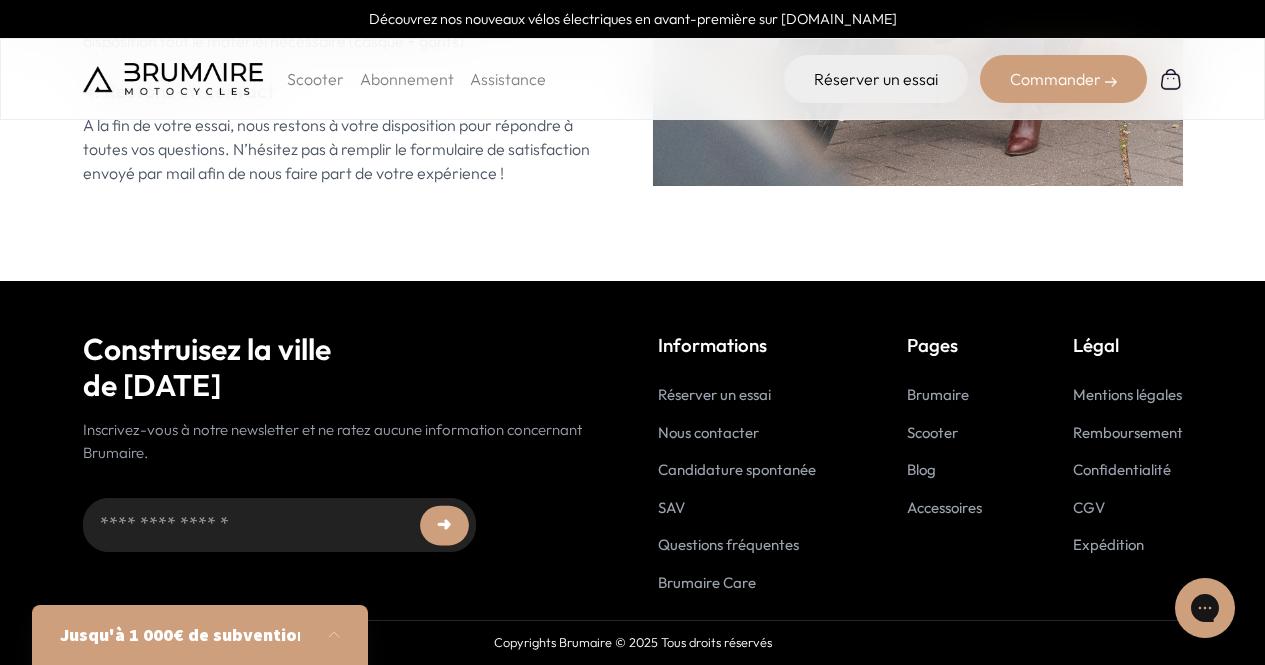 click on "Réserver un essai" at bounding box center [714, 394] 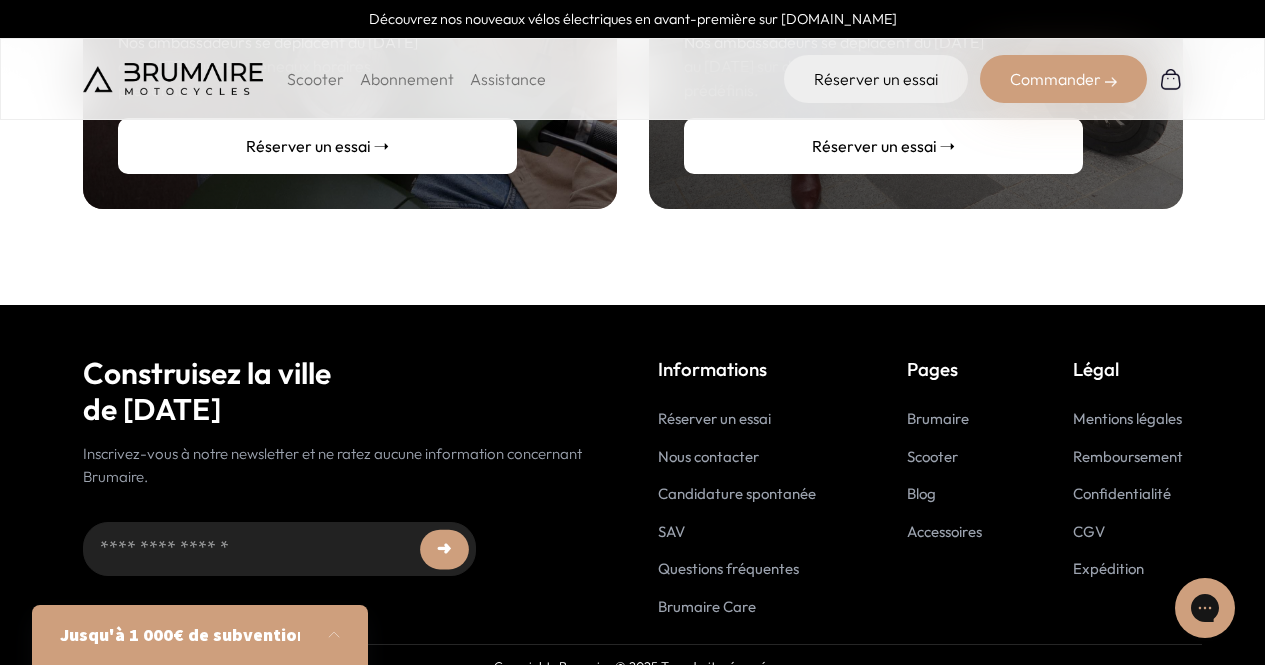 scroll, scrollTop: 0, scrollLeft: 0, axis: both 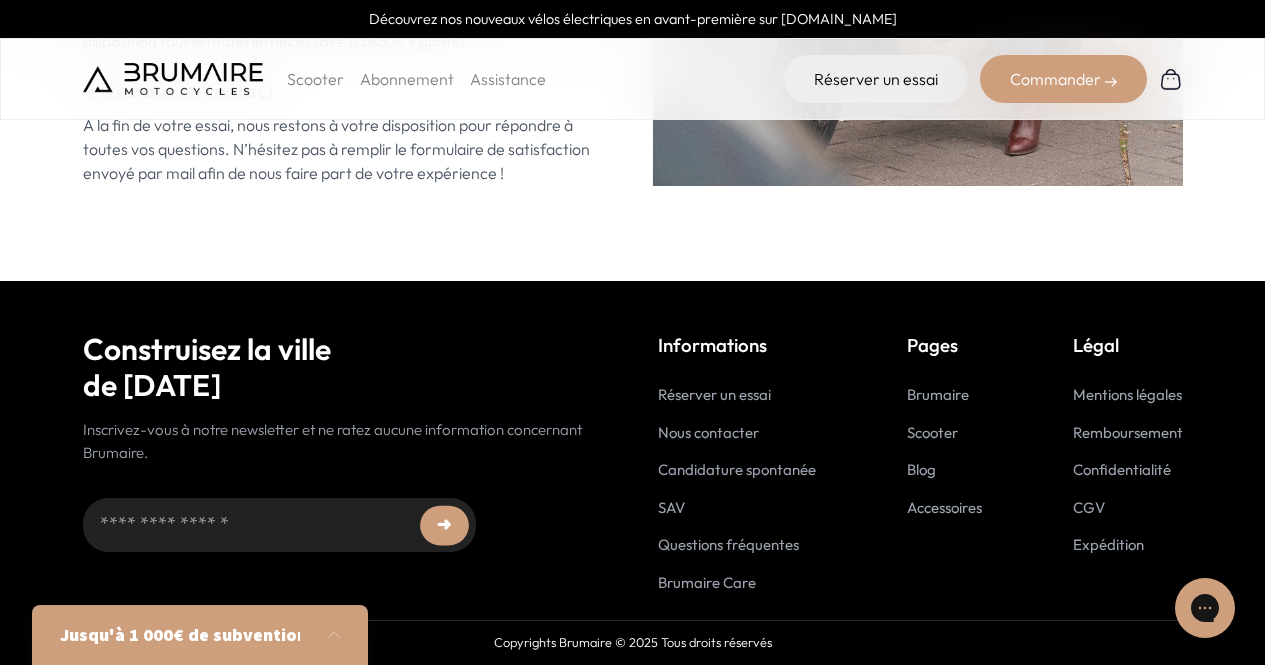 click at bounding box center (173, 79) 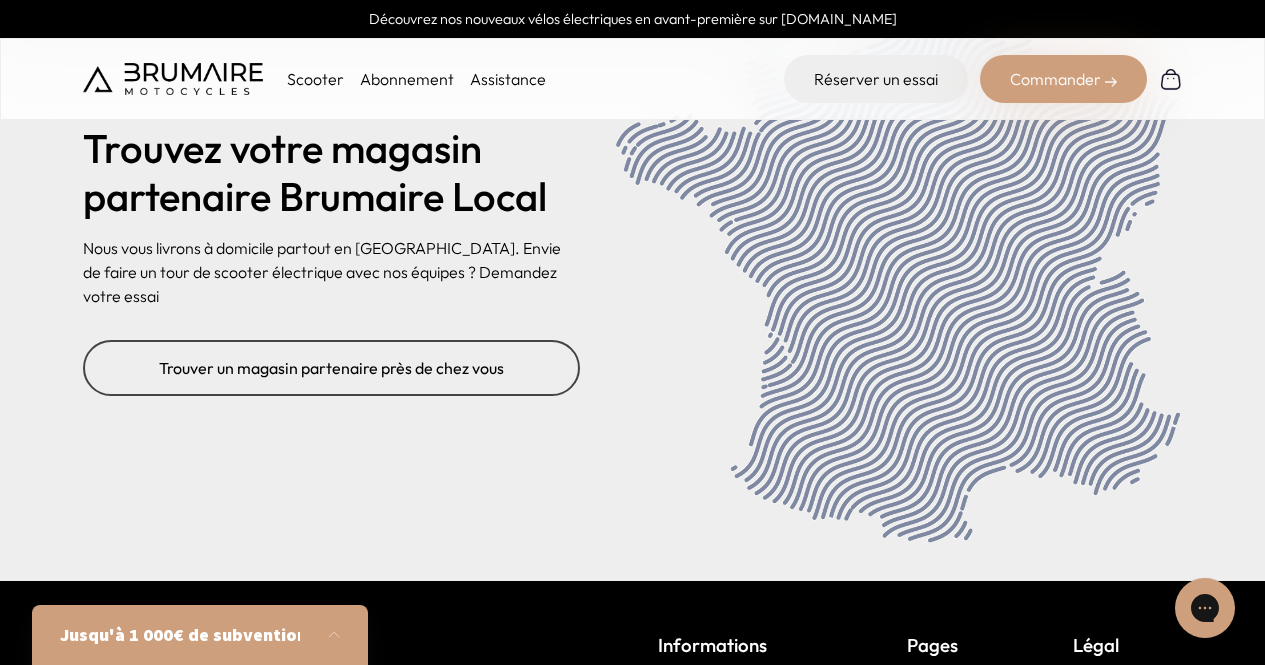 scroll, scrollTop: 7960, scrollLeft: 0, axis: vertical 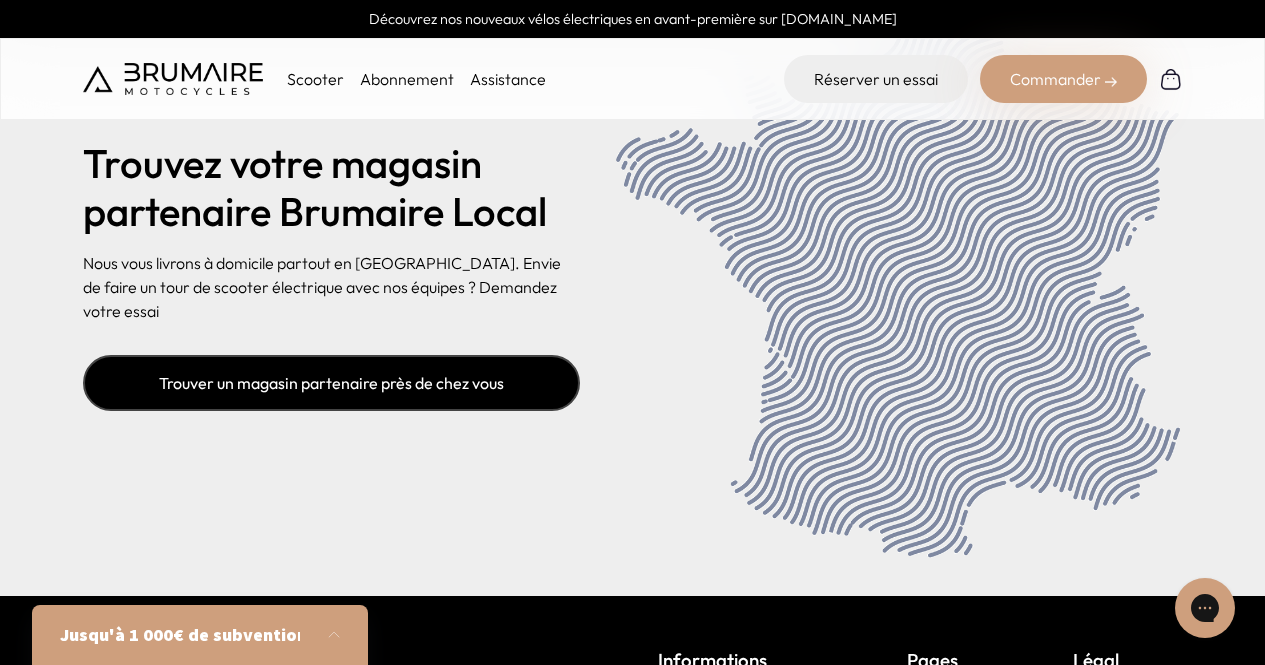 click on "Trouver un magasin partenaire près de chez vous" at bounding box center [331, 383] 